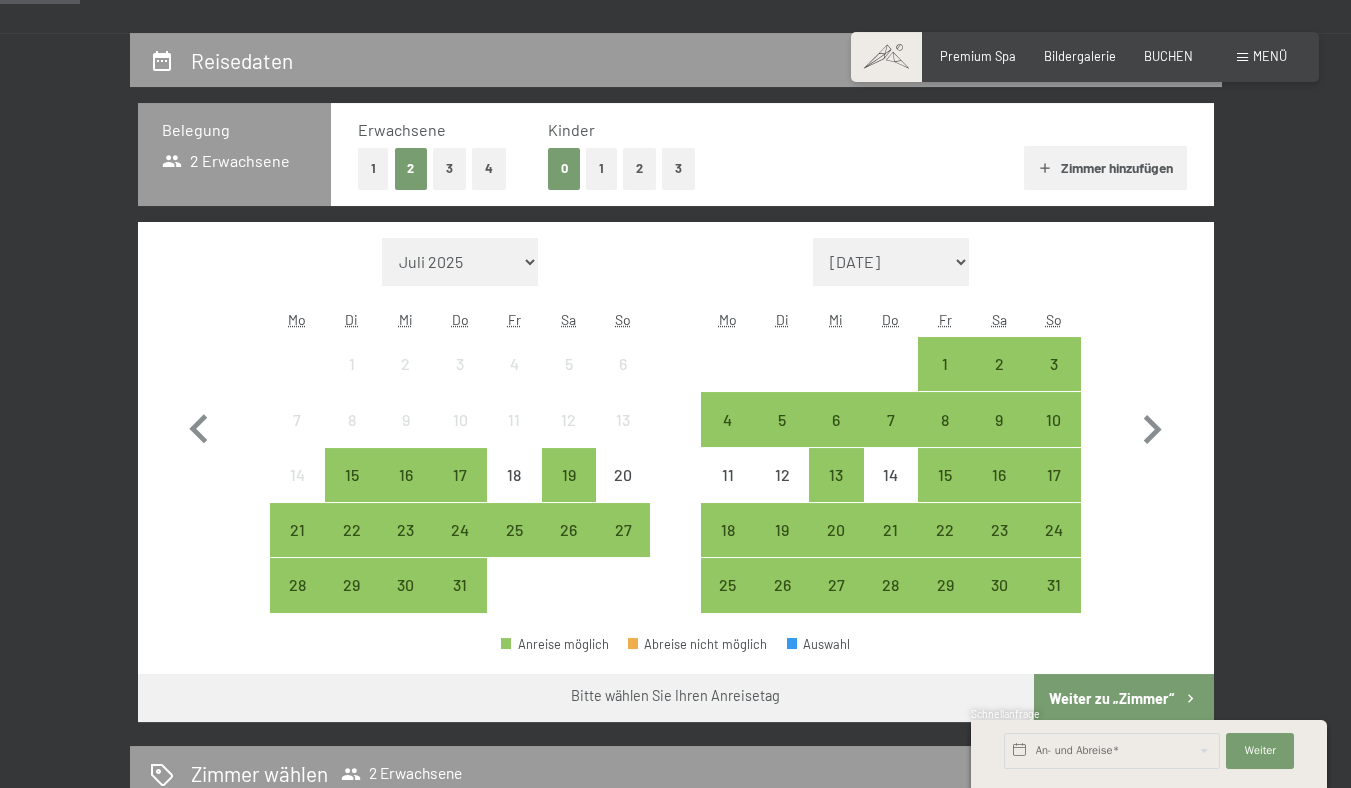 scroll, scrollTop: 394, scrollLeft: 0, axis: vertical 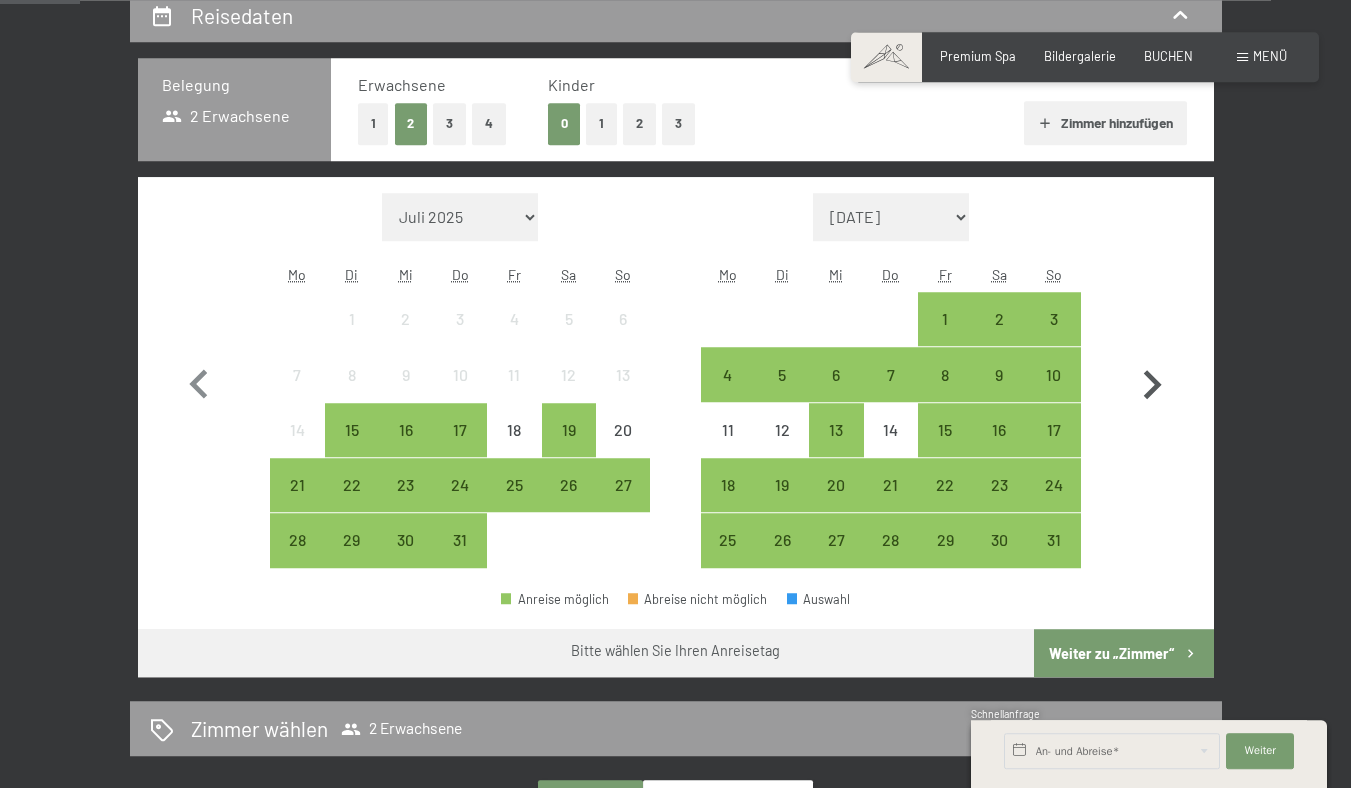 click 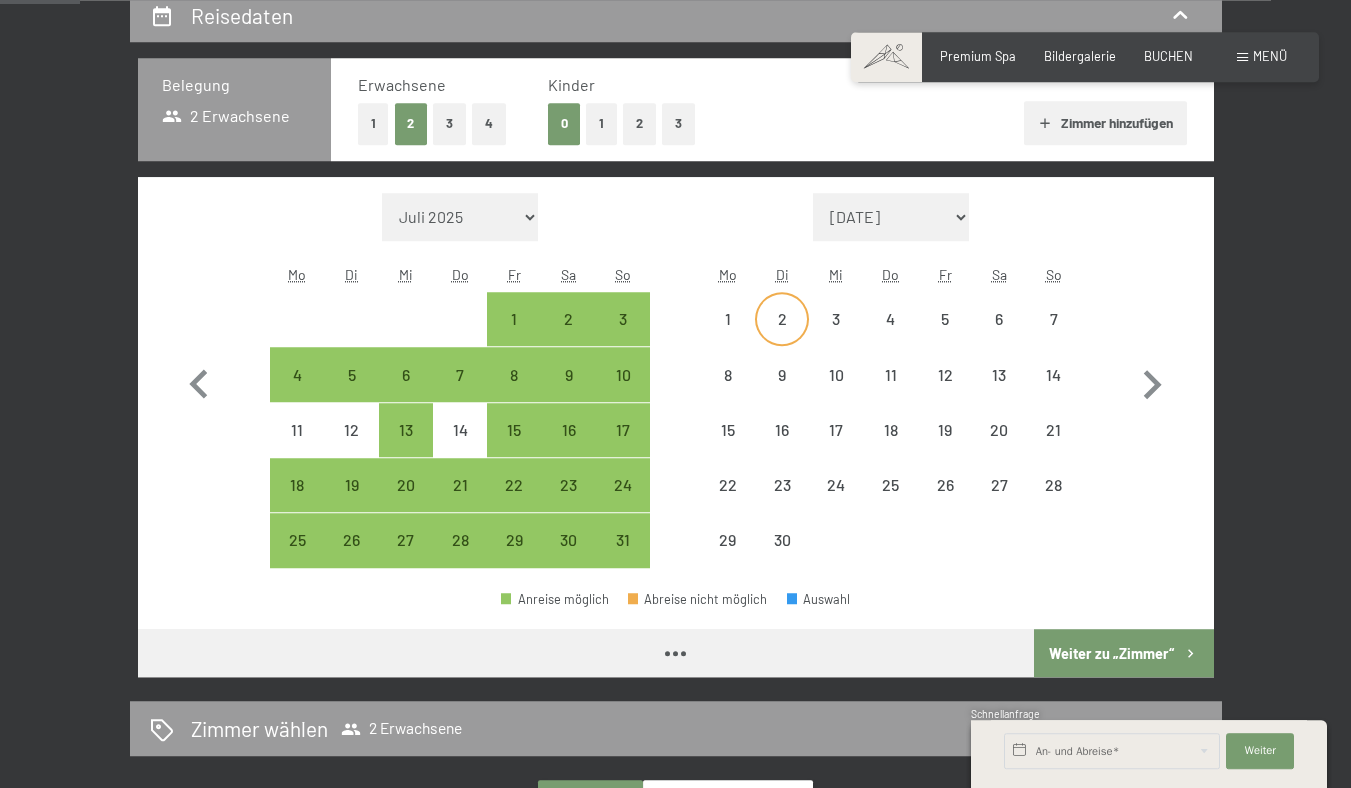 select on "[DATE]" 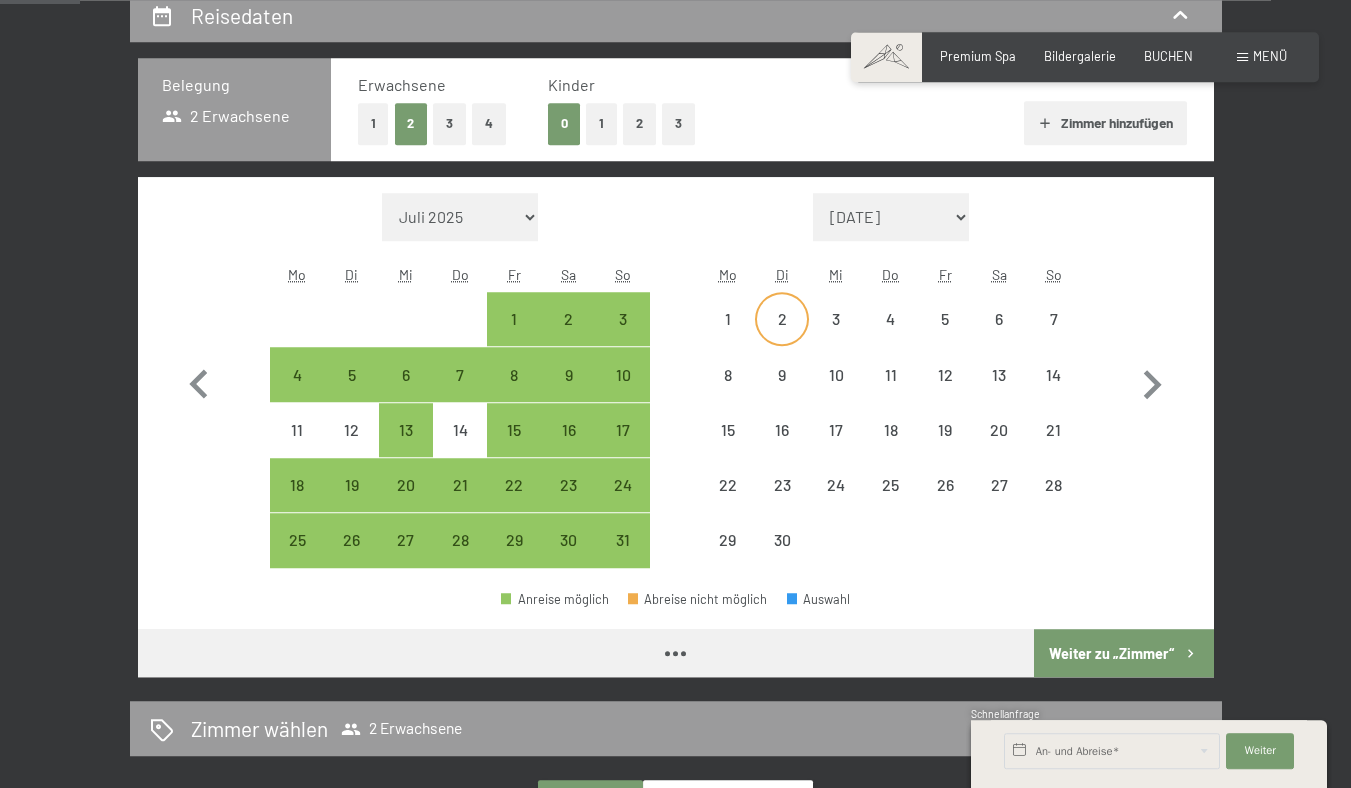 select on "[DATE]" 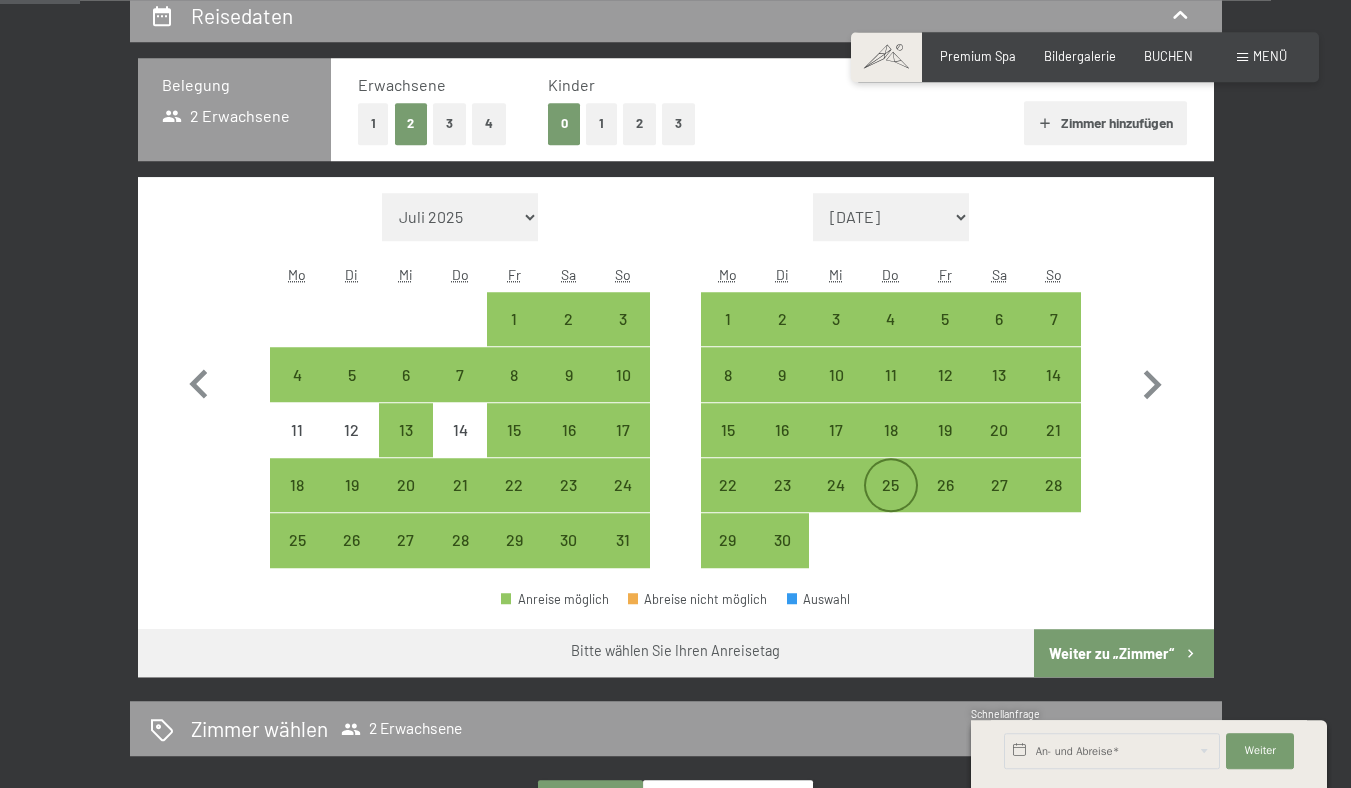 click on "25" at bounding box center (891, 502) 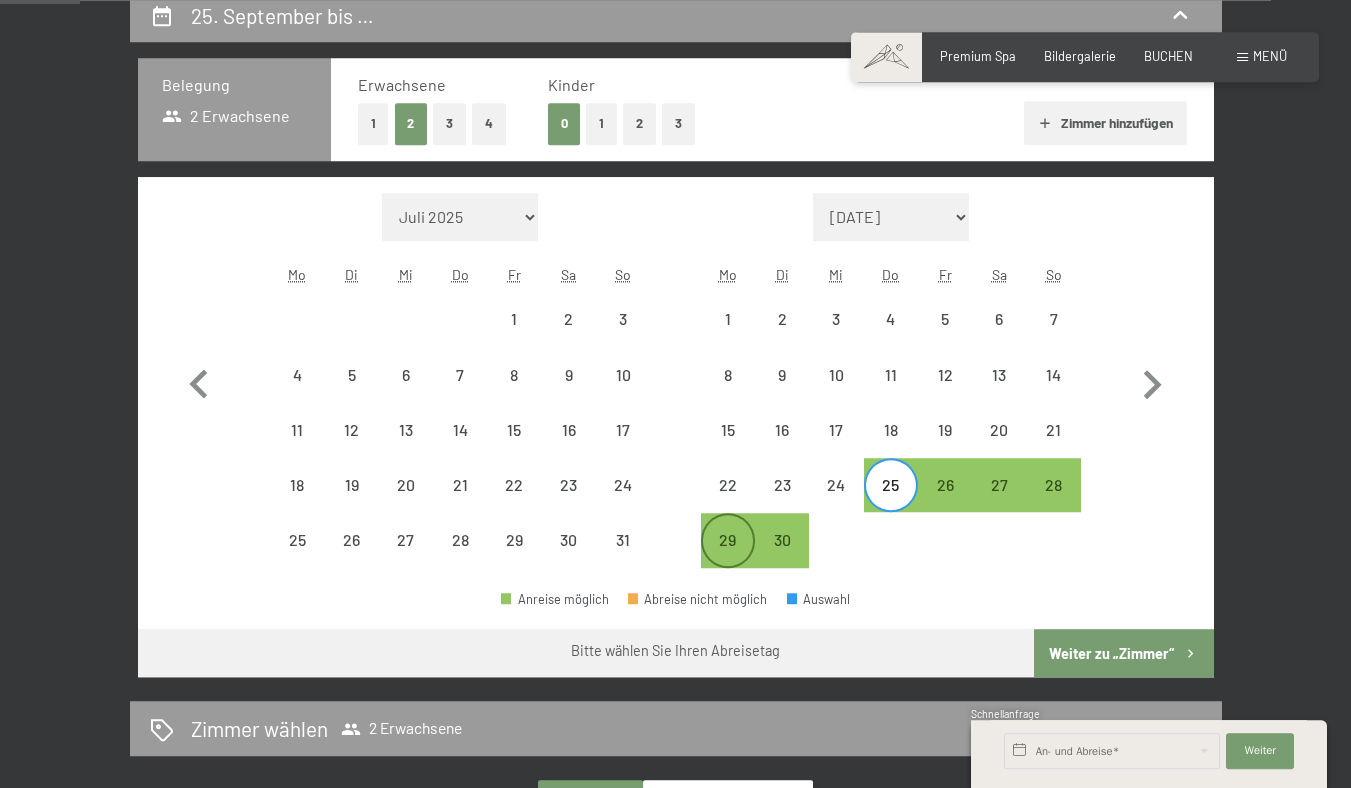 click on "29" at bounding box center (728, 557) 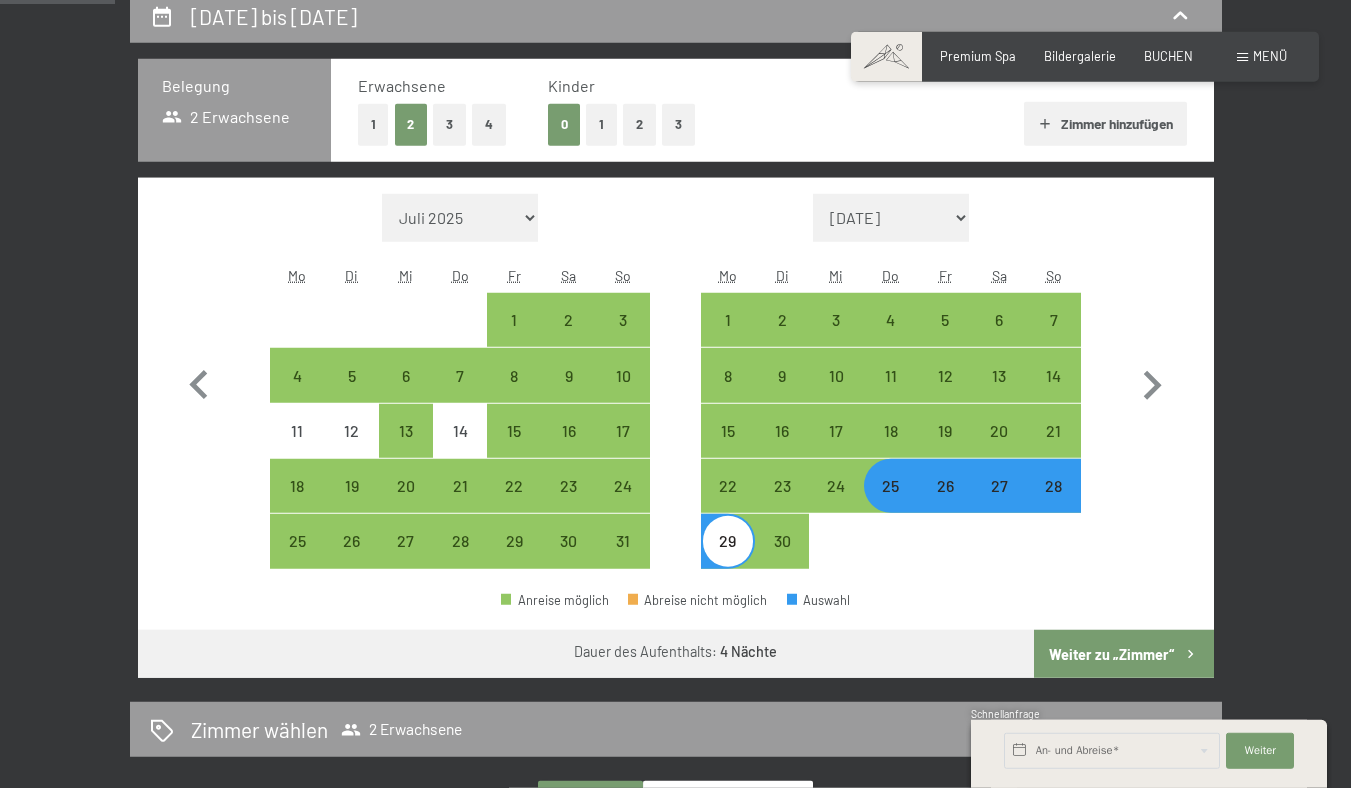 scroll, scrollTop: 502, scrollLeft: 0, axis: vertical 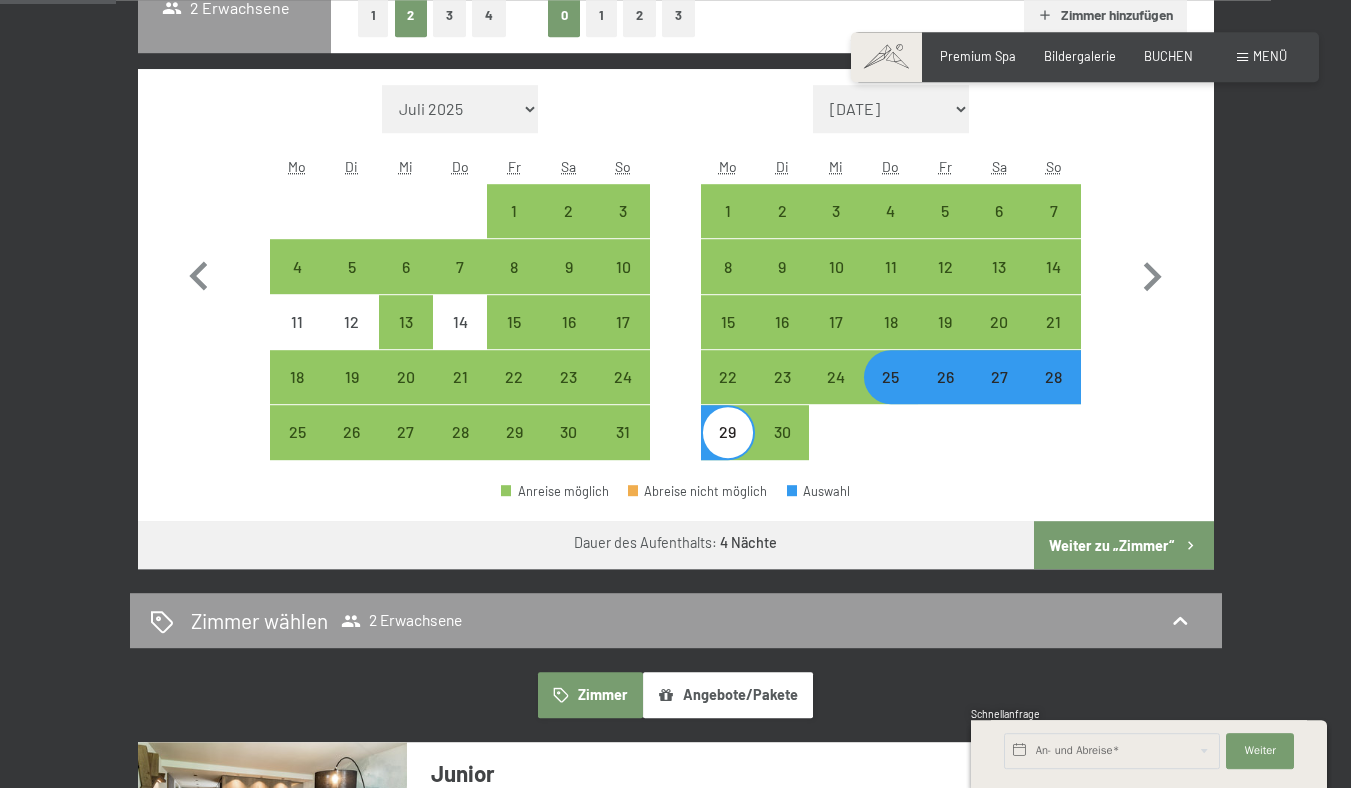 click on "Weiter zu „Zimmer“" at bounding box center [1123, 545] 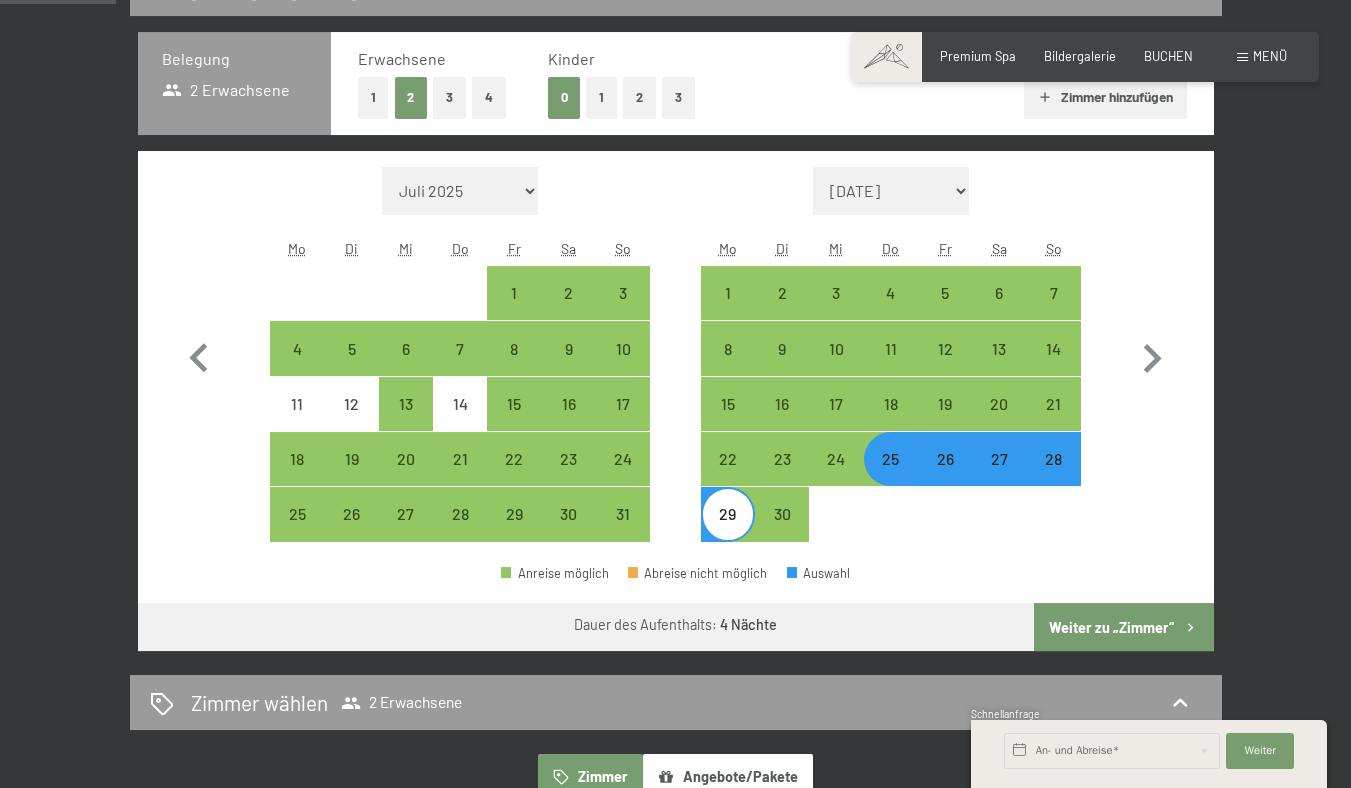 select on "[DATE]" 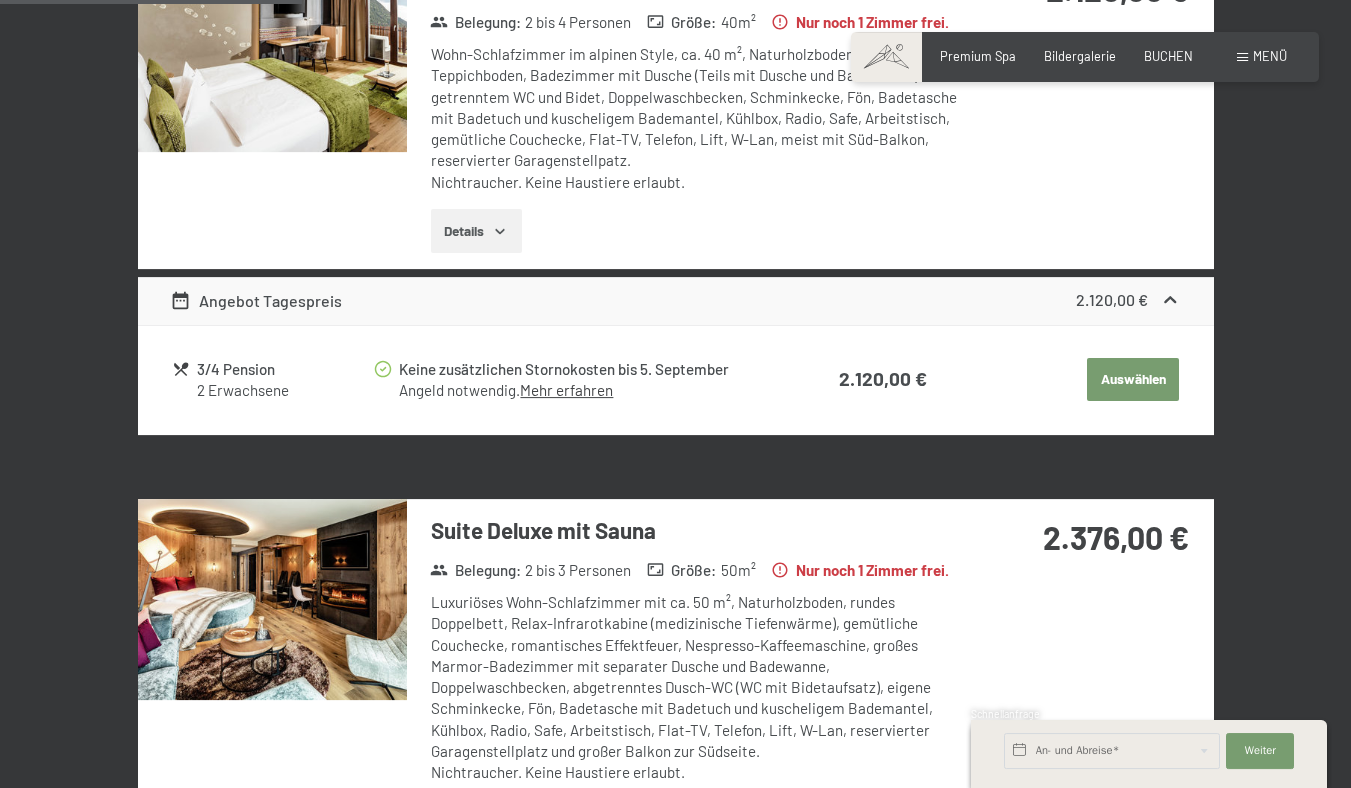 scroll, scrollTop: 1167, scrollLeft: 0, axis: vertical 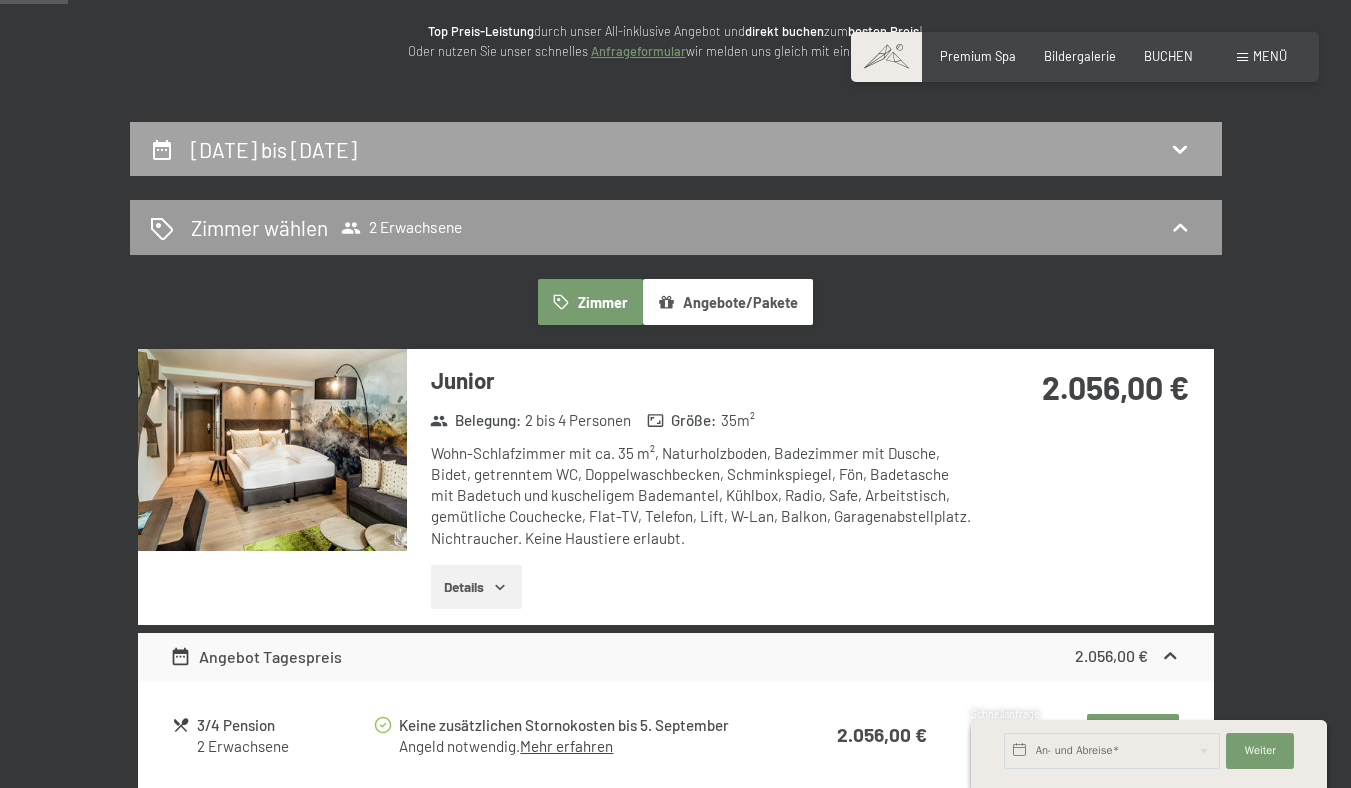 click 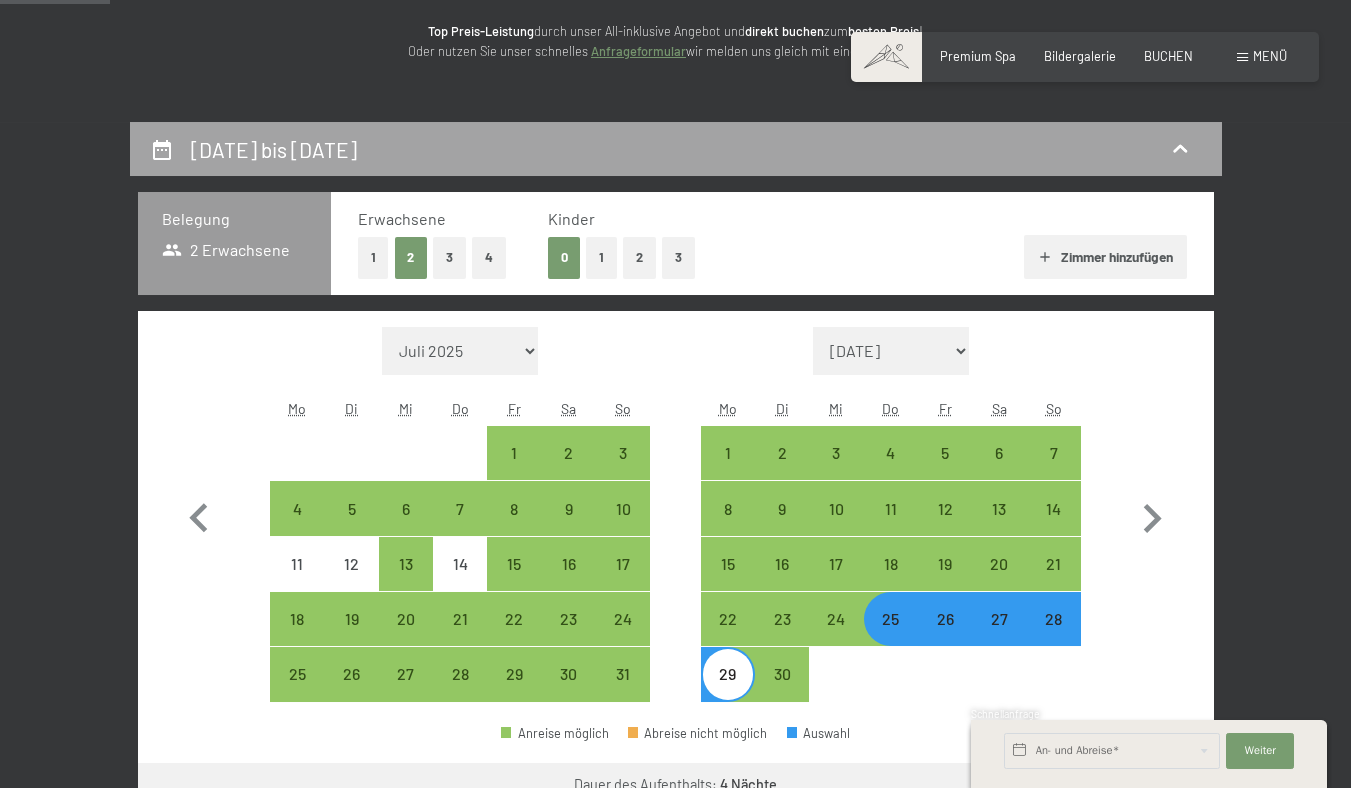 scroll, scrollTop: 420, scrollLeft: 0, axis: vertical 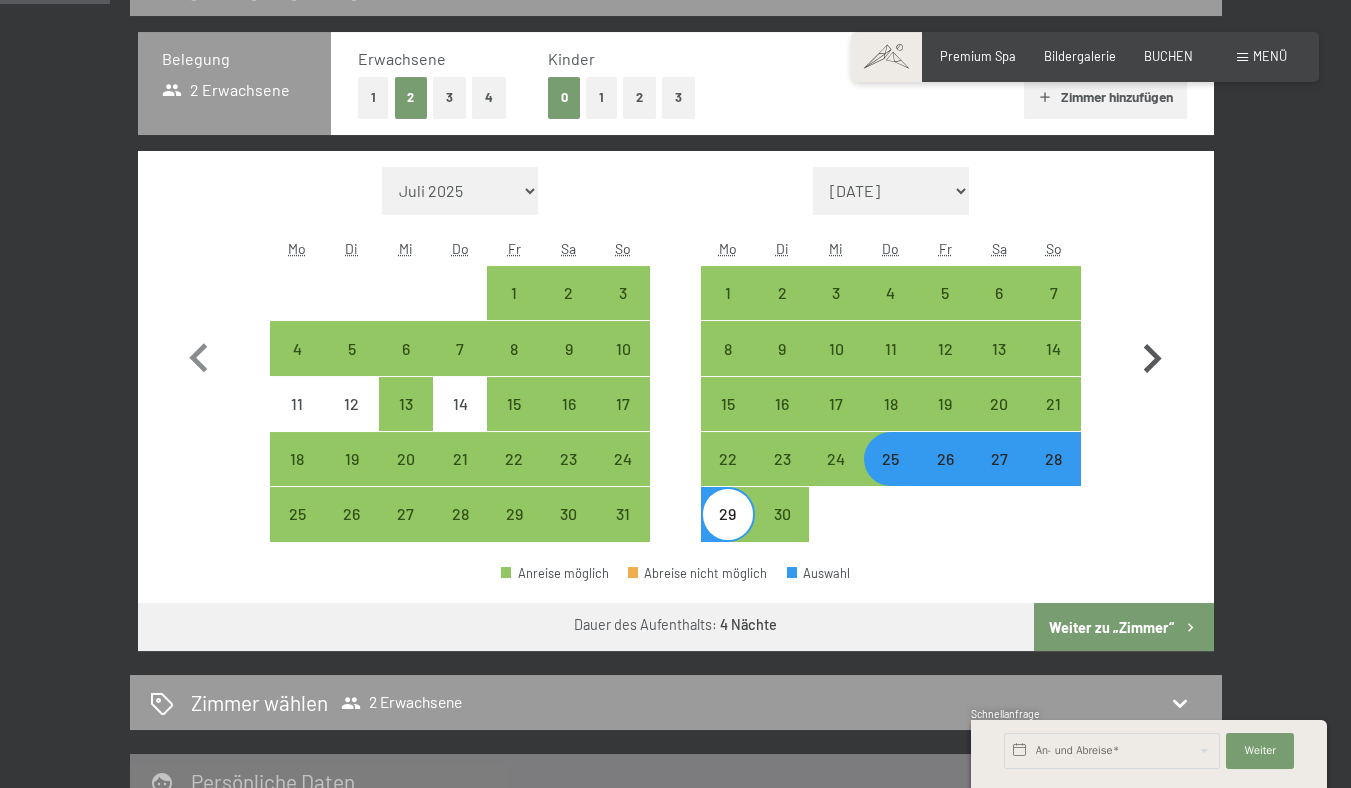 click 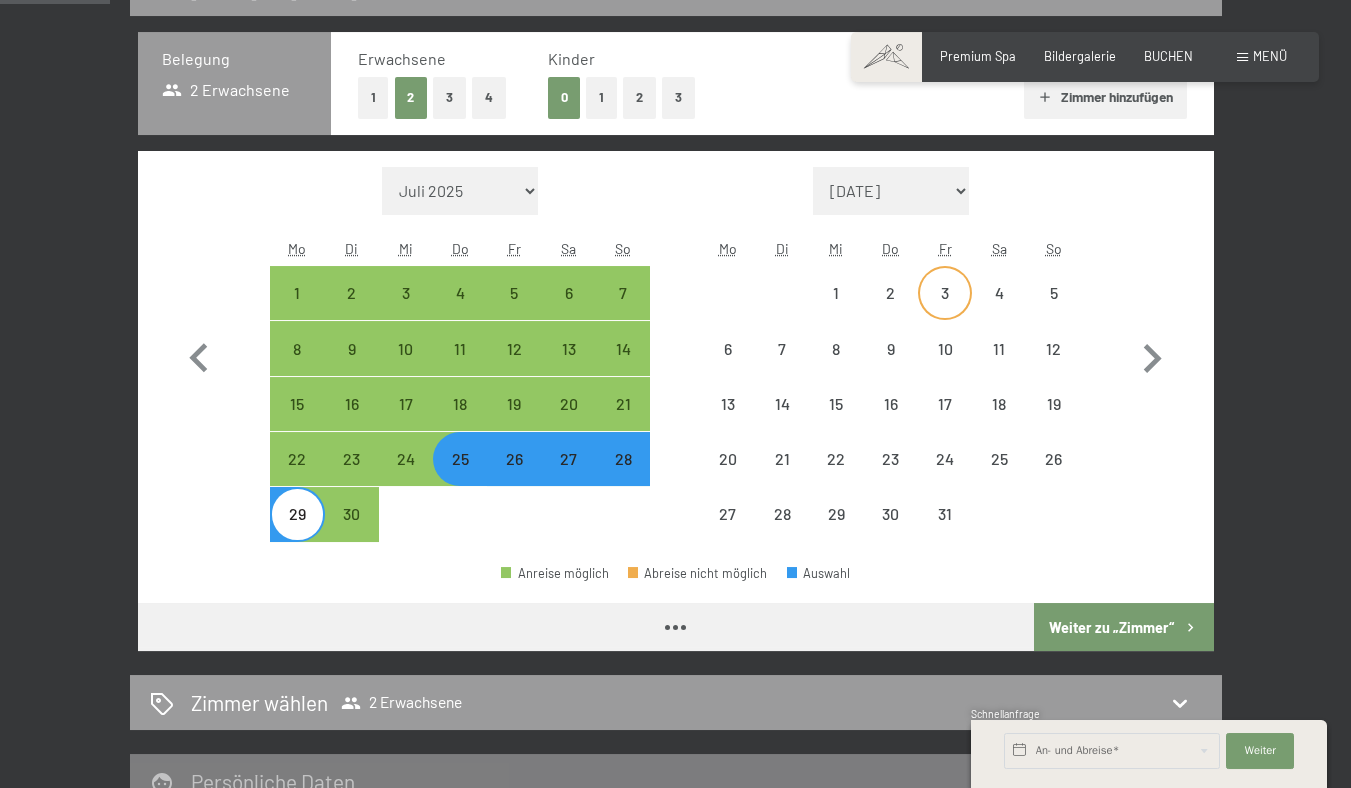 select on "[DATE]" 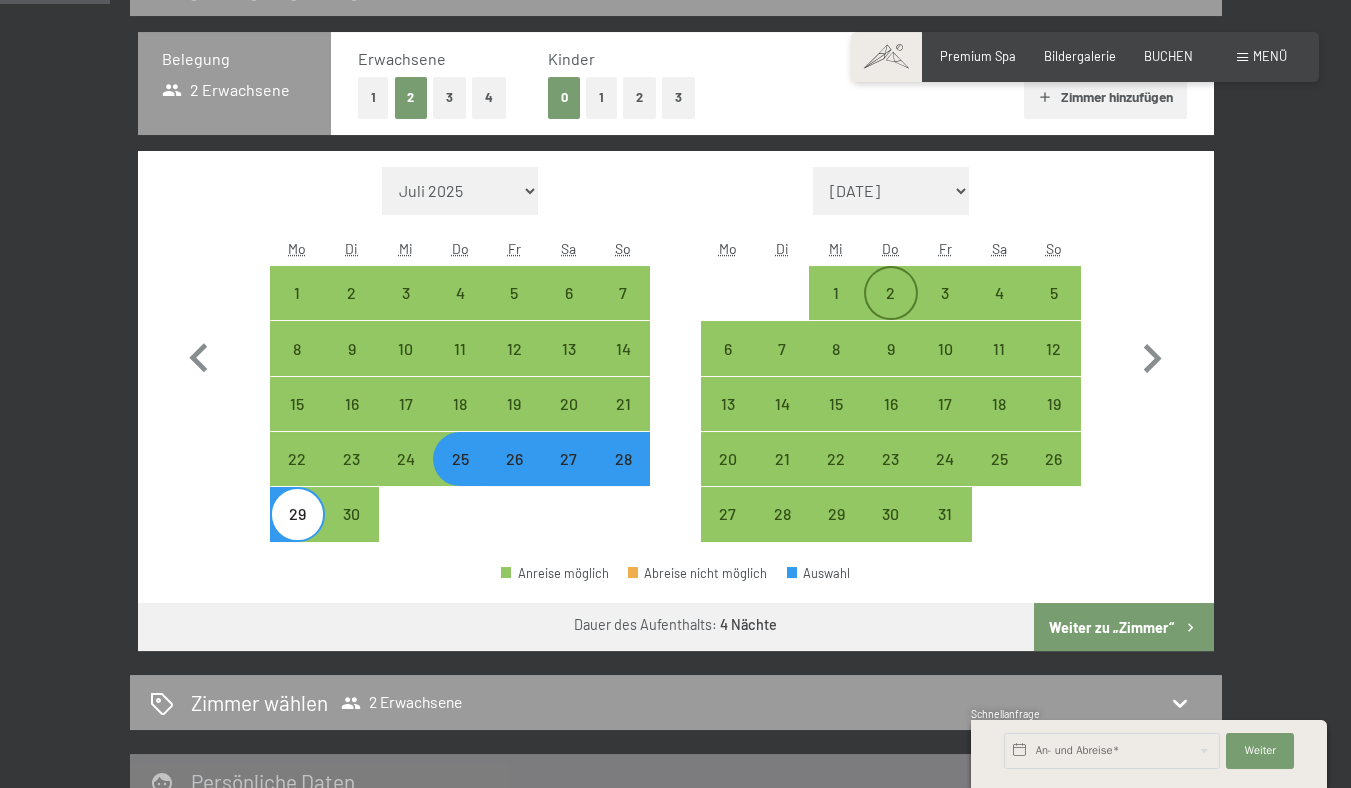 click on "2" at bounding box center (891, 293) 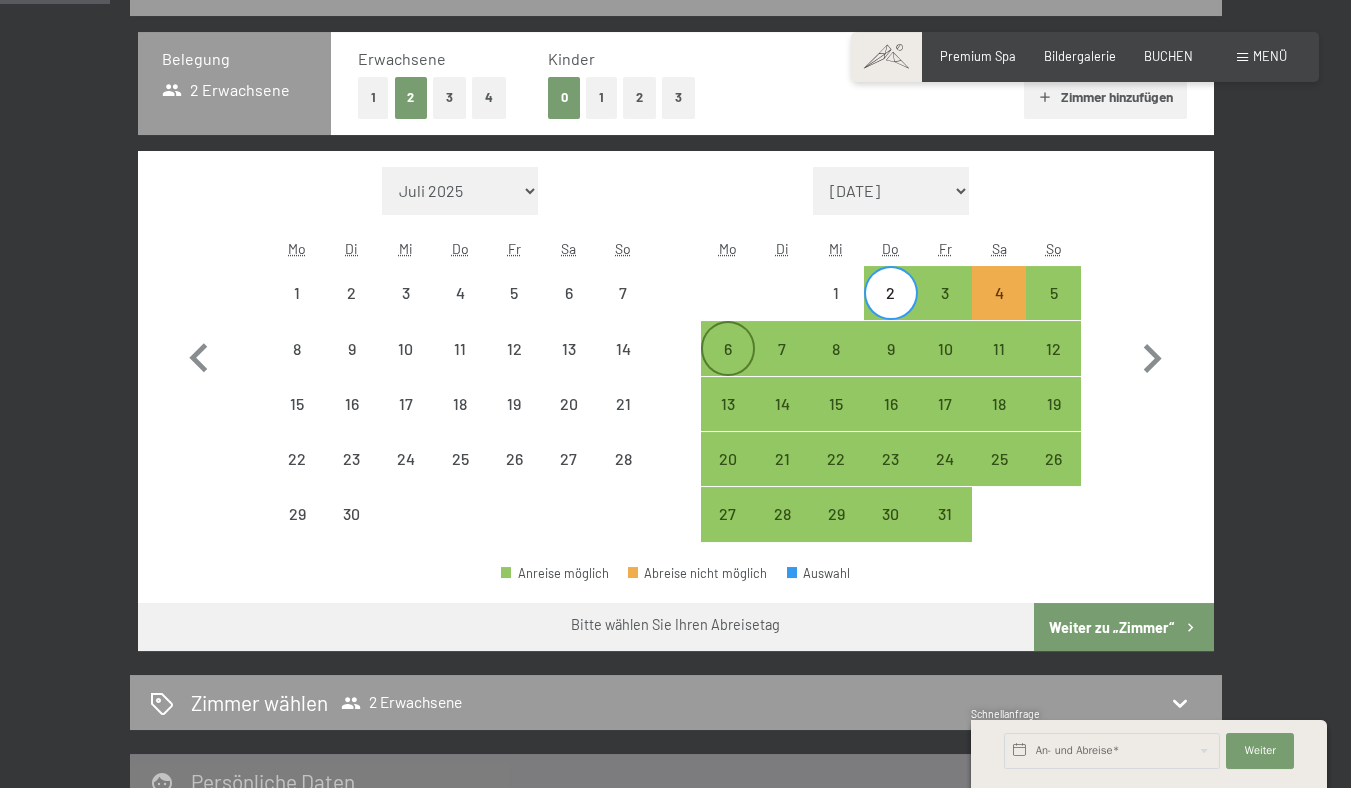 click on "6" at bounding box center [728, 366] 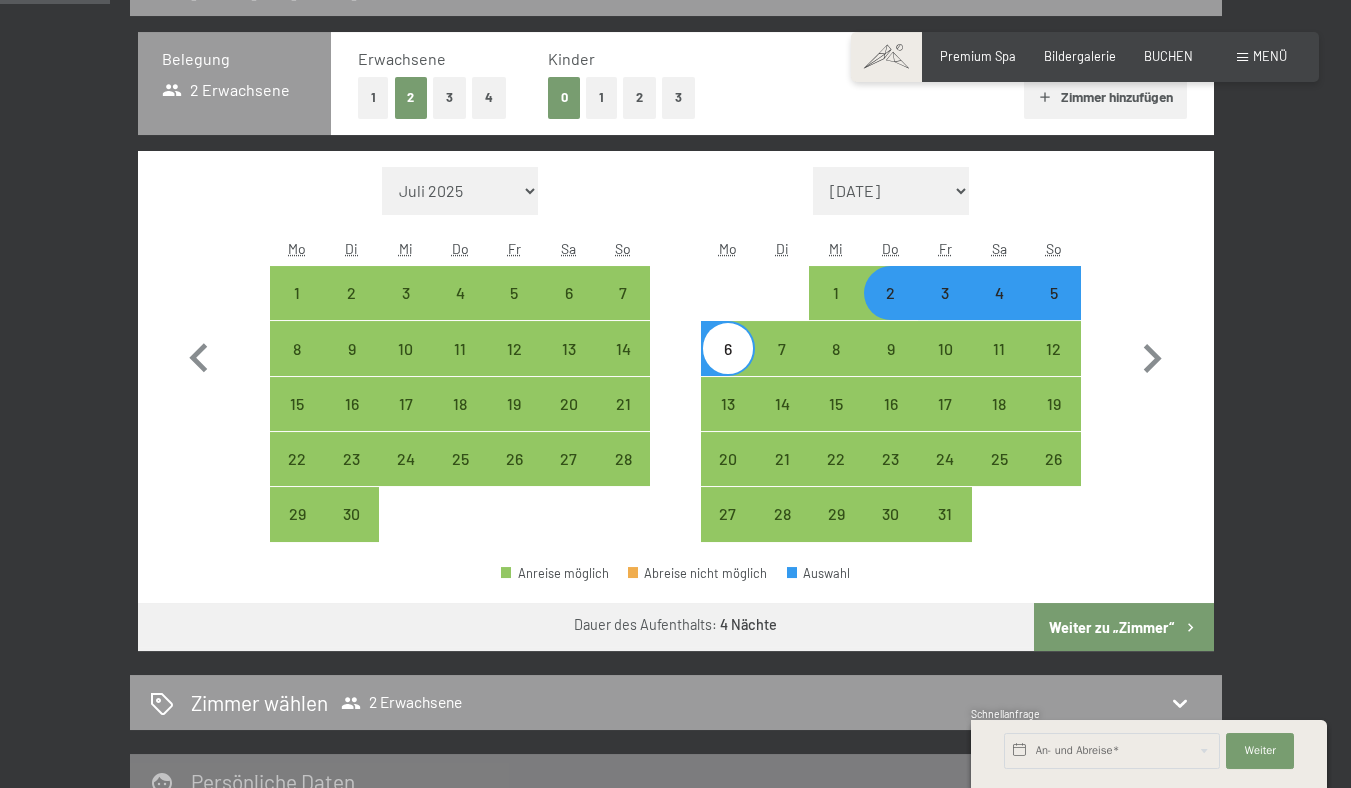 click on "Weiter zu „Zimmer“" at bounding box center [1123, 627] 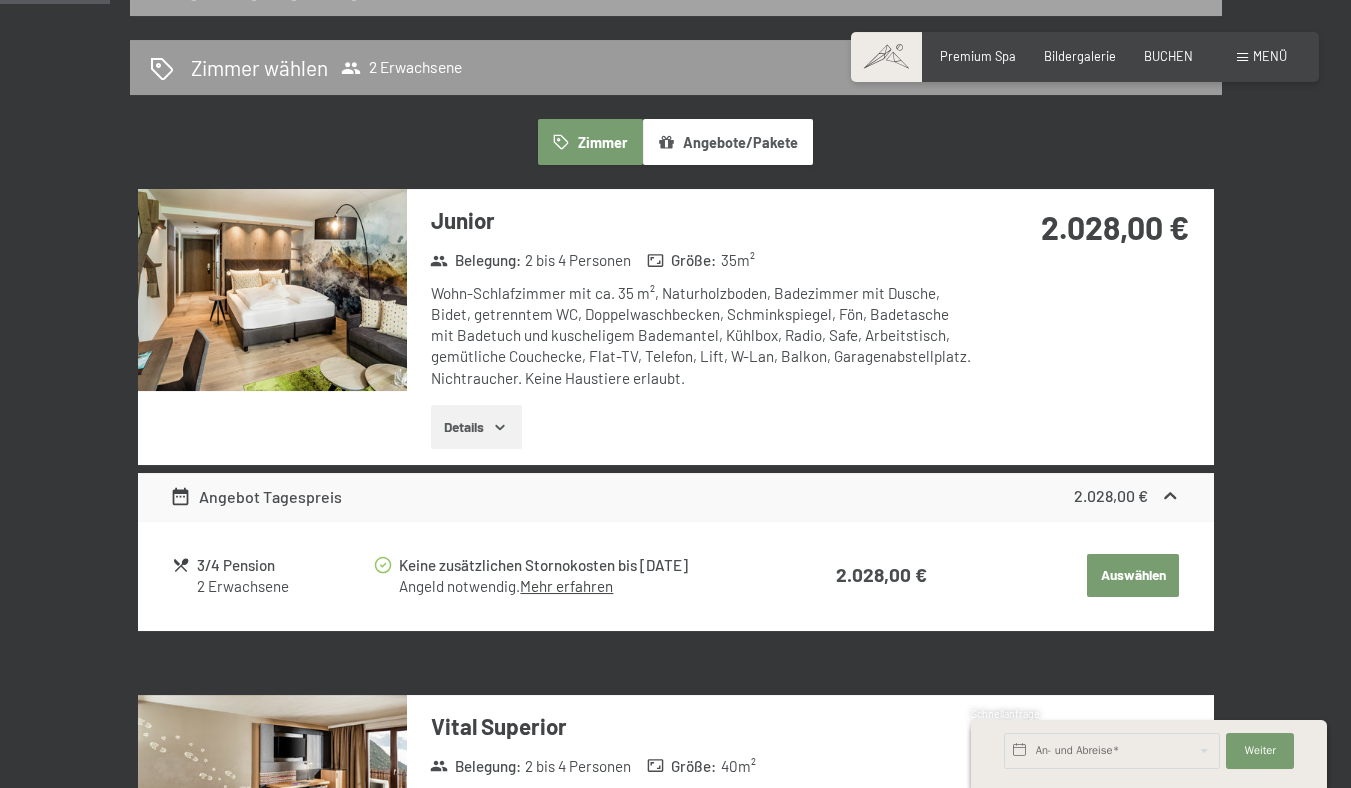 click 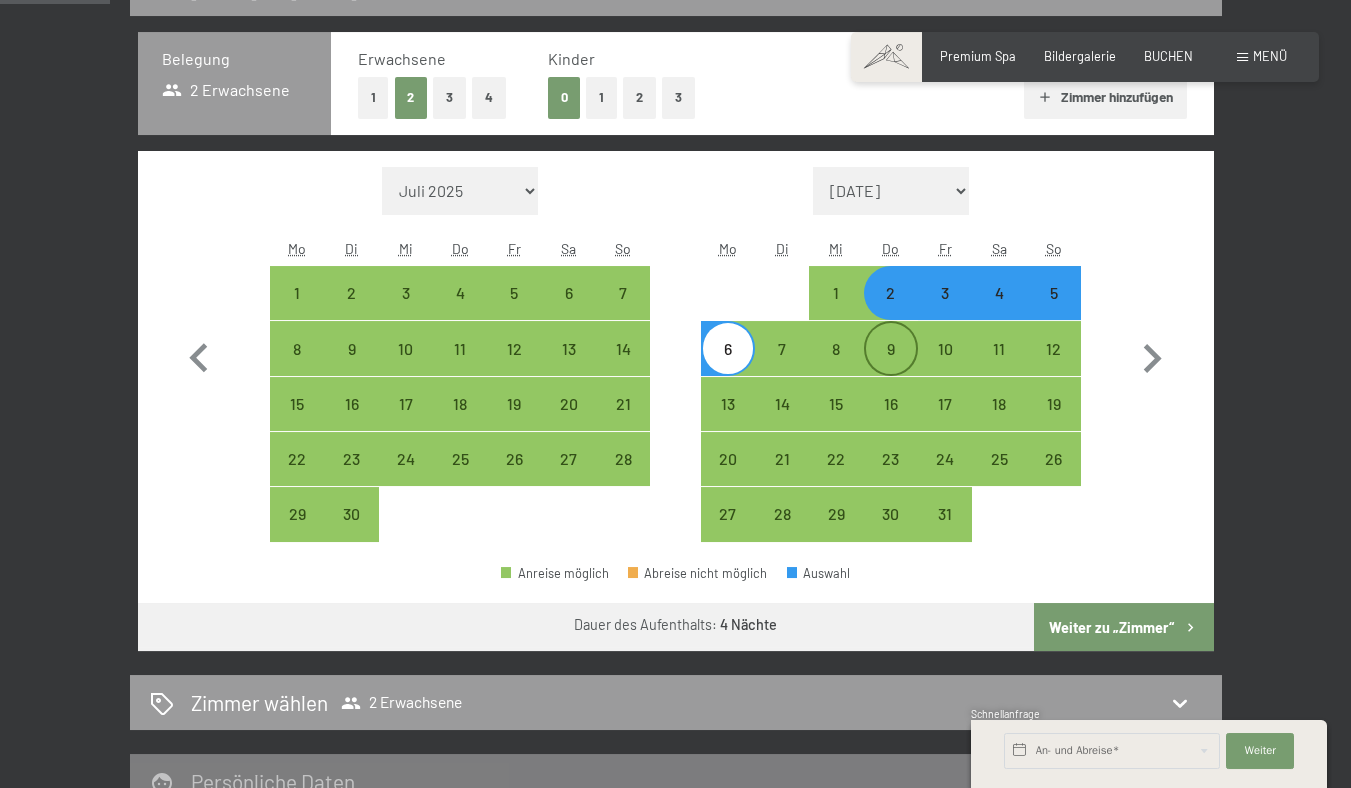click on "9" at bounding box center (891, 366) 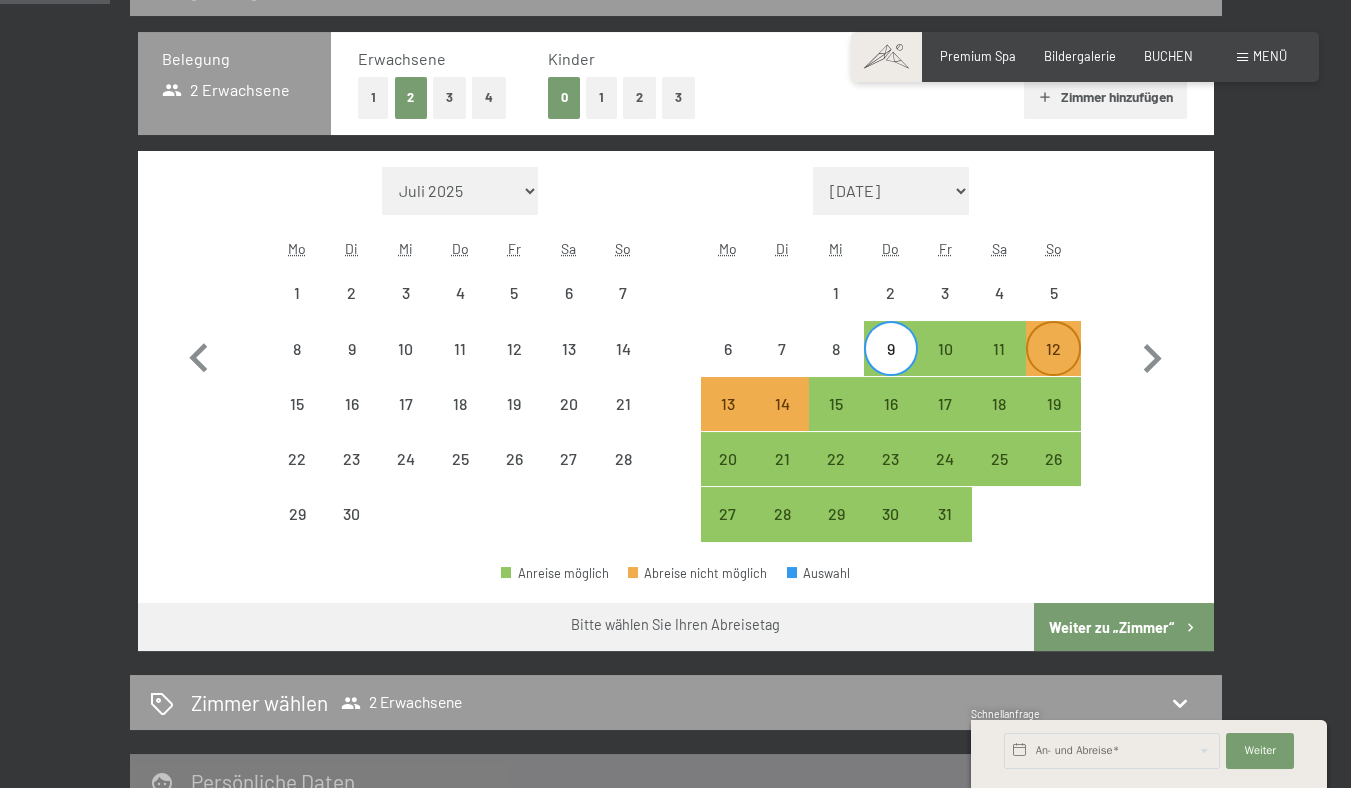 click on "12" at bounding box center [1053, 366] 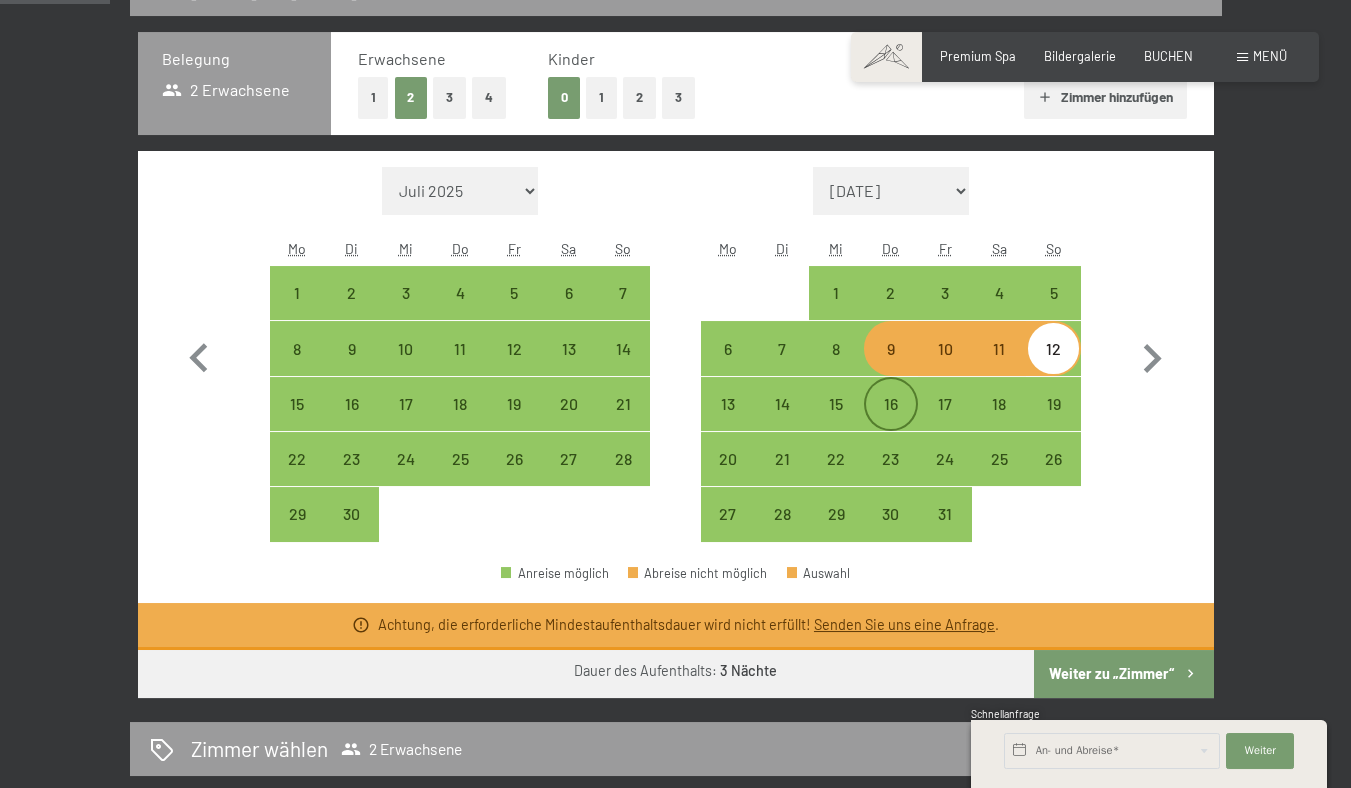 click on "16" at bounding box center [891, 421] 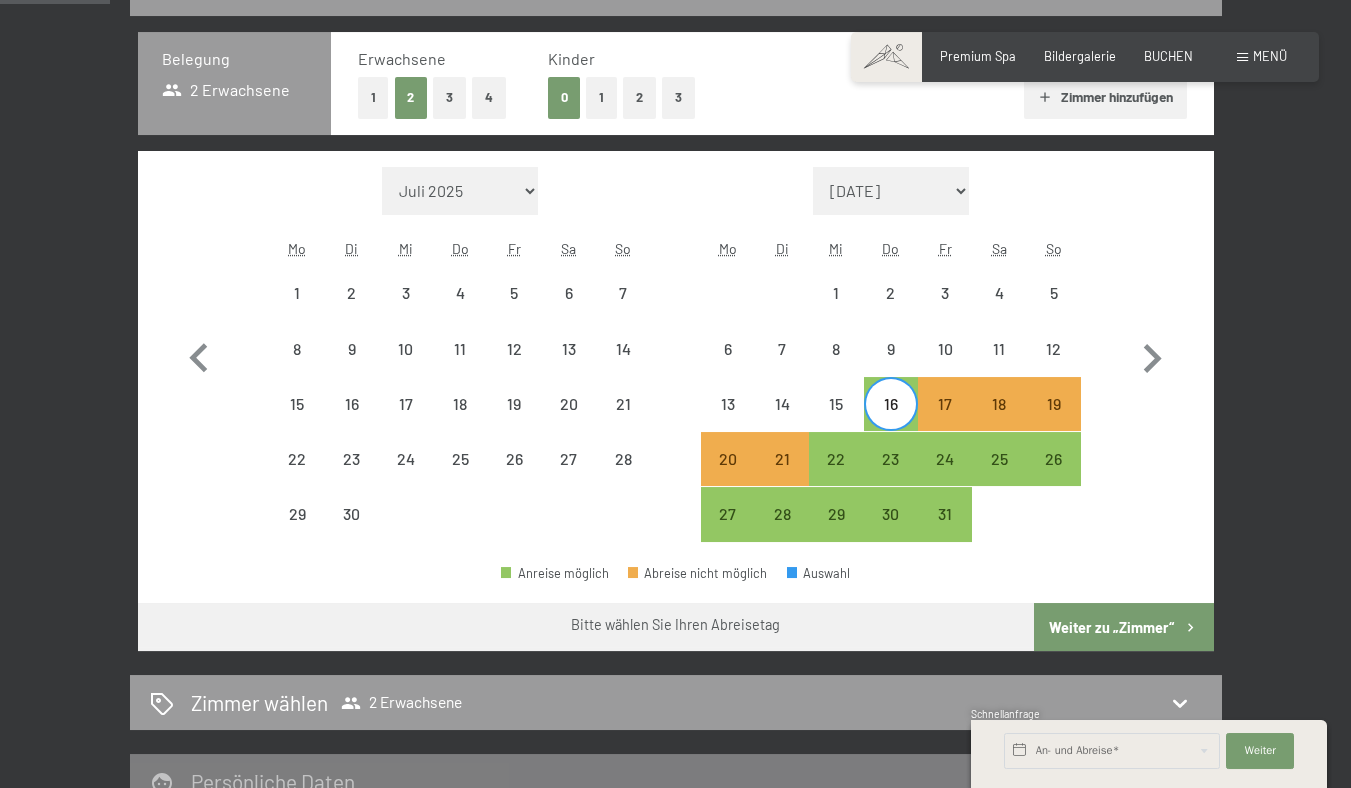 click on "Monat/Jahr [DATE] [DATE] [DATE] [DATE] [DATE] [DATE] [DATE] [DATE] [PERSON_NAME][DATE] [DATE] [DATE] [DATE] [DATE] [DATE] [DATE] [DATE] [DATE] [DATE] [DATE] [DATE] [PERSON_NAME][DATE] [DATE] [DATE] [DATE] [DATE] Mo Di Mi Do Fr Sa So 1 2 3 4 5 6 7 8 9 10 11 12 13 14 15 16 17 18 19 20 21 22 23 24 25 26 27 28 29 30 Monat/Jahr [DATE] [DATE] [DATE] [DATE] [DATE] [DATE] [DATE] [PERSON_NAME][DATE] [DATE] [DATE] [DATE] [DATE] [DATE] [DATE] [DATE] [DATE] [DATE] [DATE] [DATE] [PERSON_NAME][DATE] [DATE] [DATE] [DATE] [DATE] [DATE] Mo Di Mi Do Fr Sa So 1 2 3 4 5 6 7 8 9 10 11 12 13 14 15 16 17 18 19 20 21 22 23 24 25 26 27 28 29 30 31" at bounding box center (675, 355) 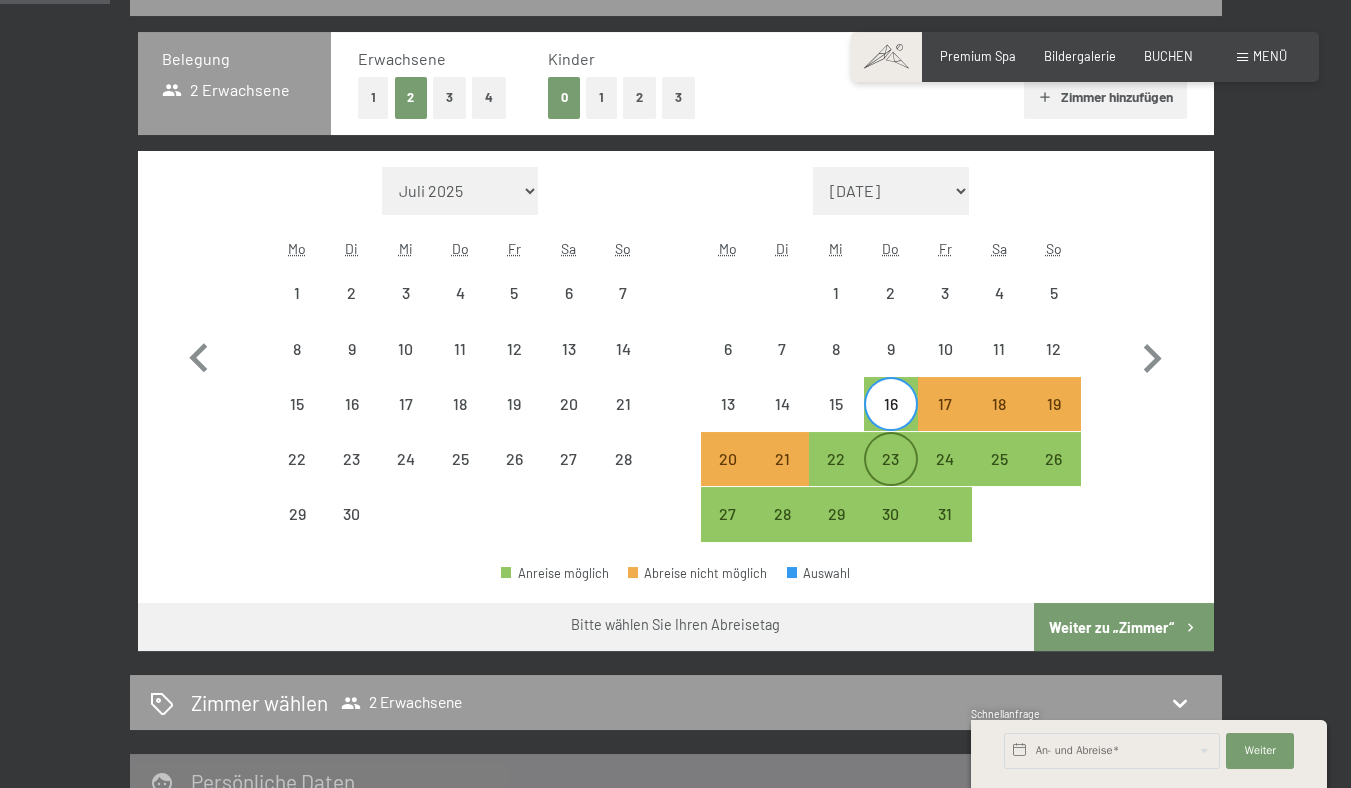 click on "23" at bounding box center [891, 476] 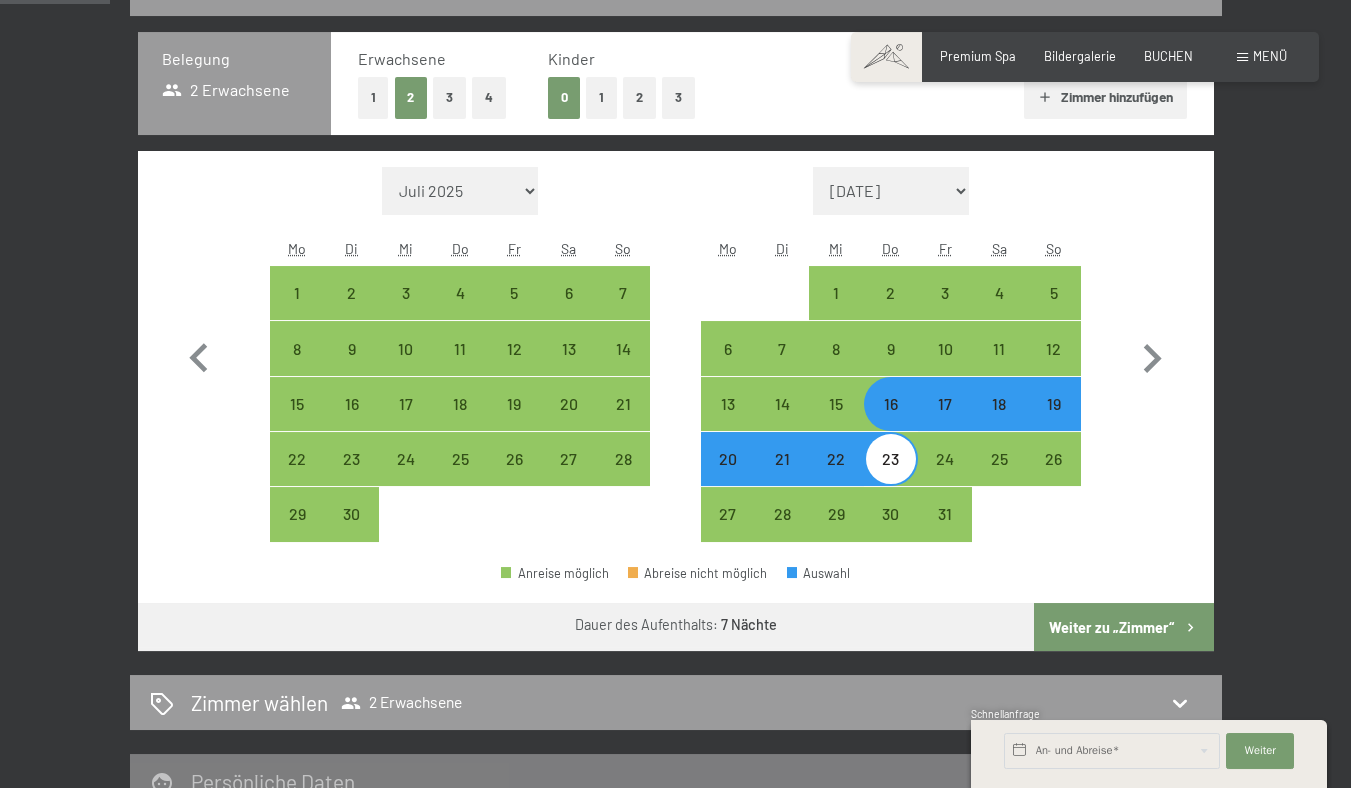 click on "23" at bounding box center (891, 476) 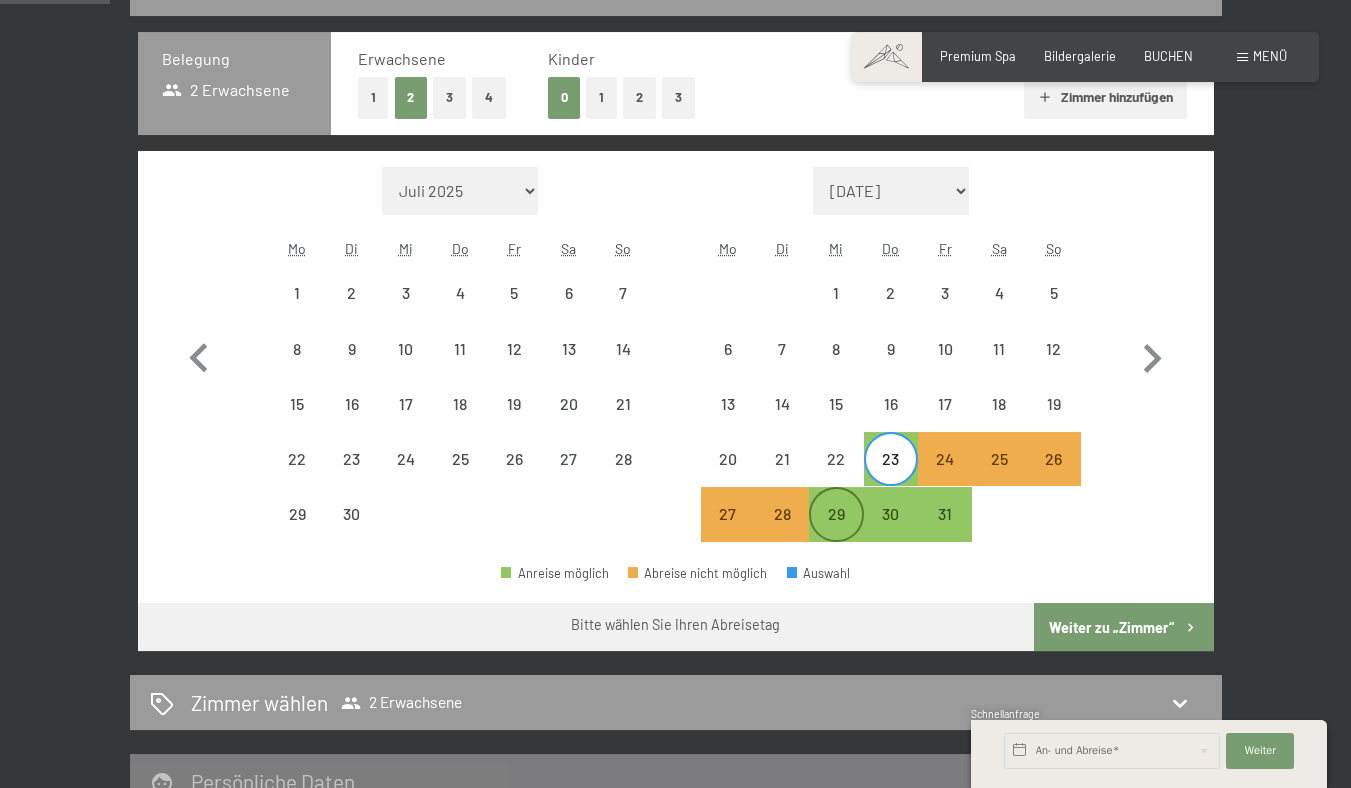 click on "29" at bounding box center [836, 531] 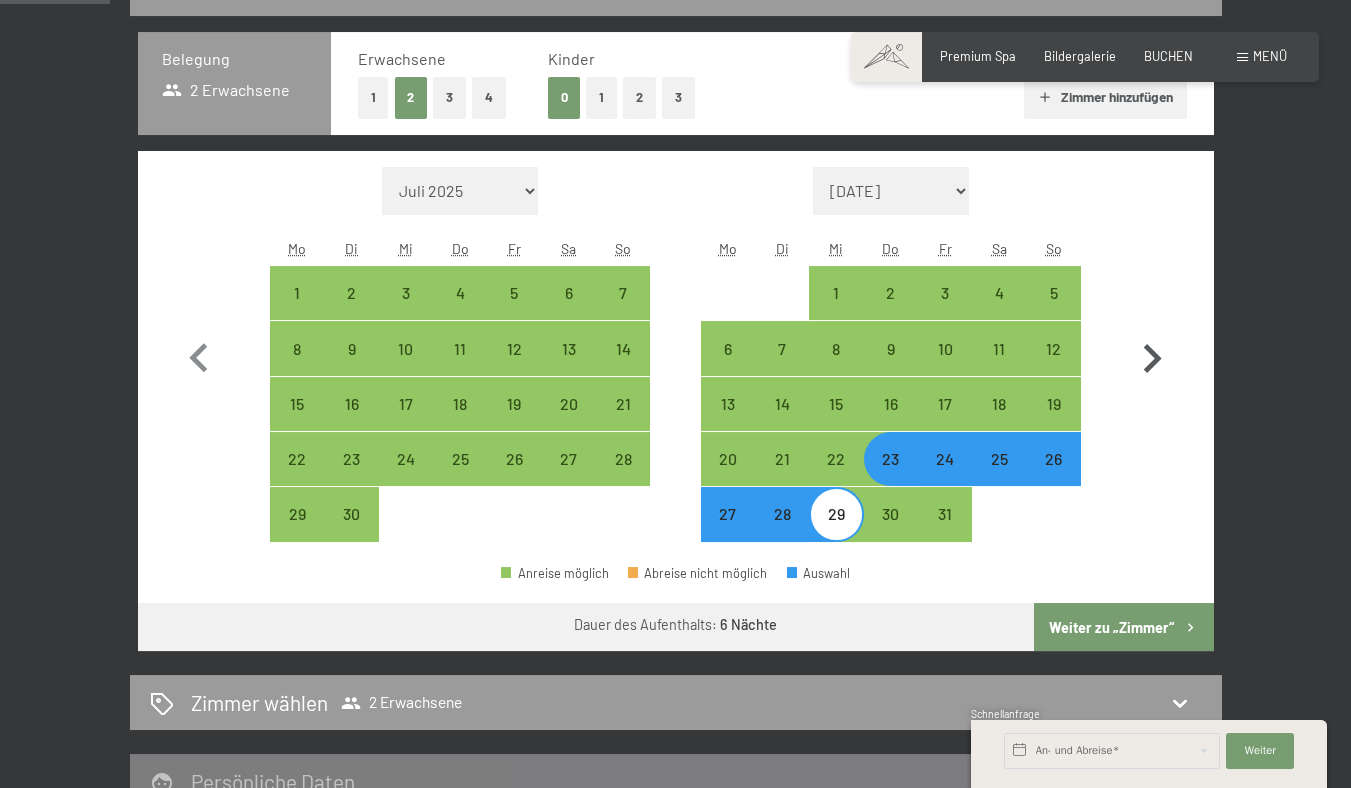click 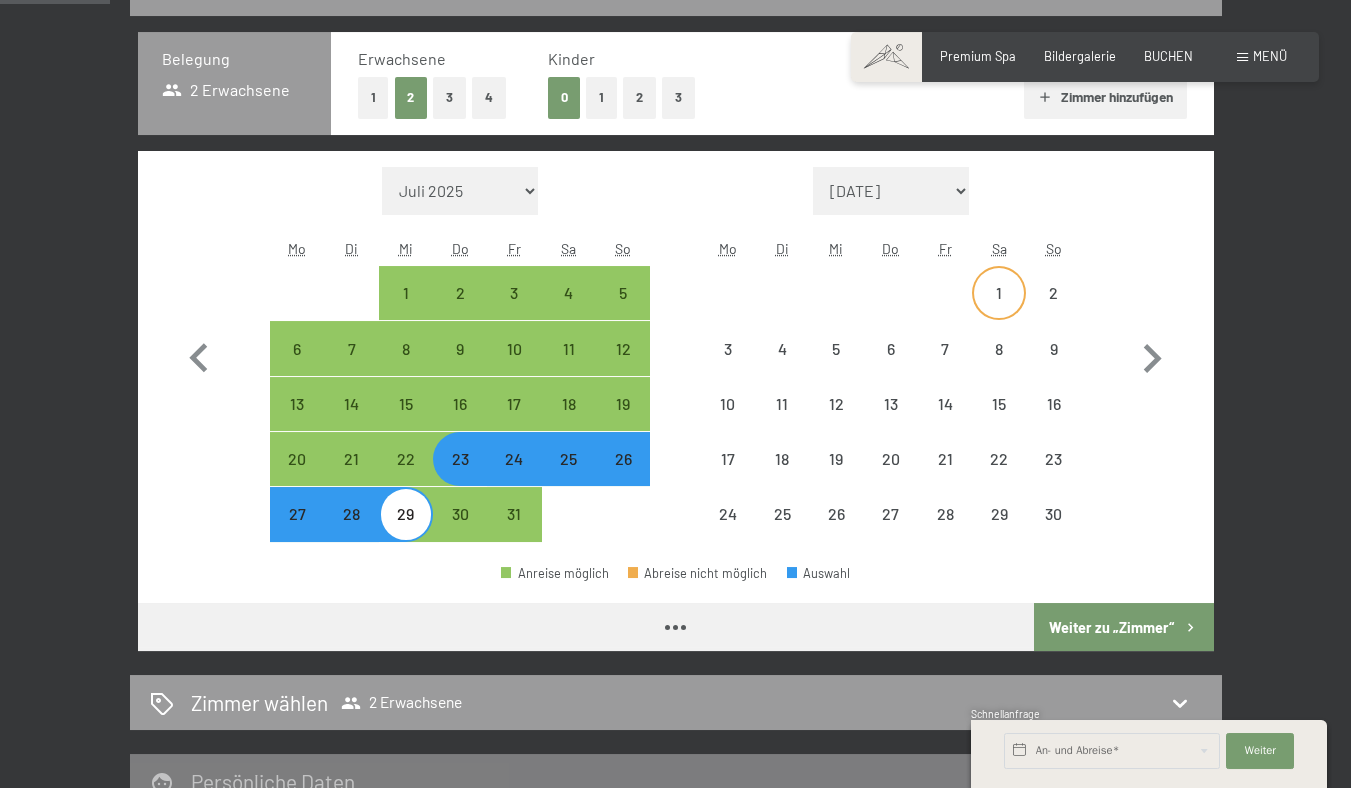 click on "1" at bounding box center (999, 293) 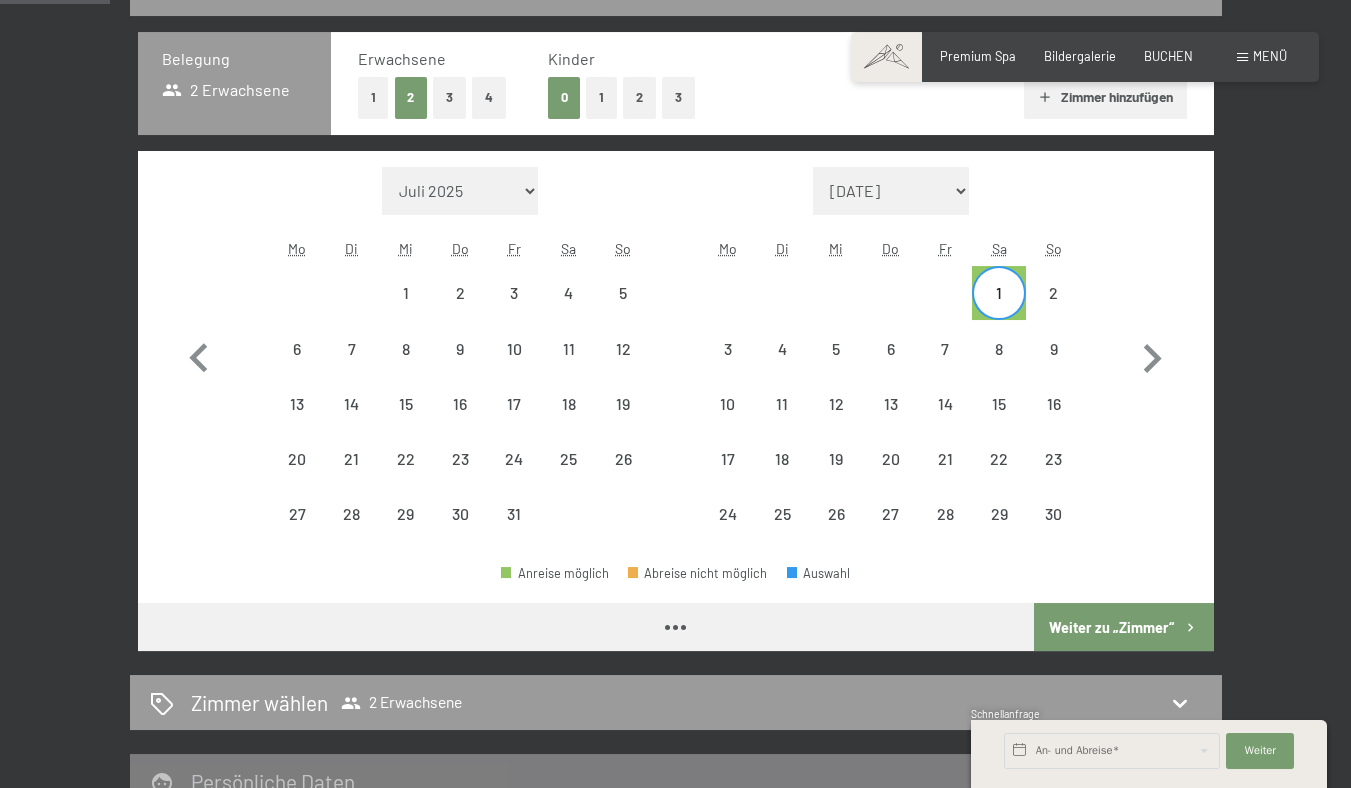 select on "[DATE]" 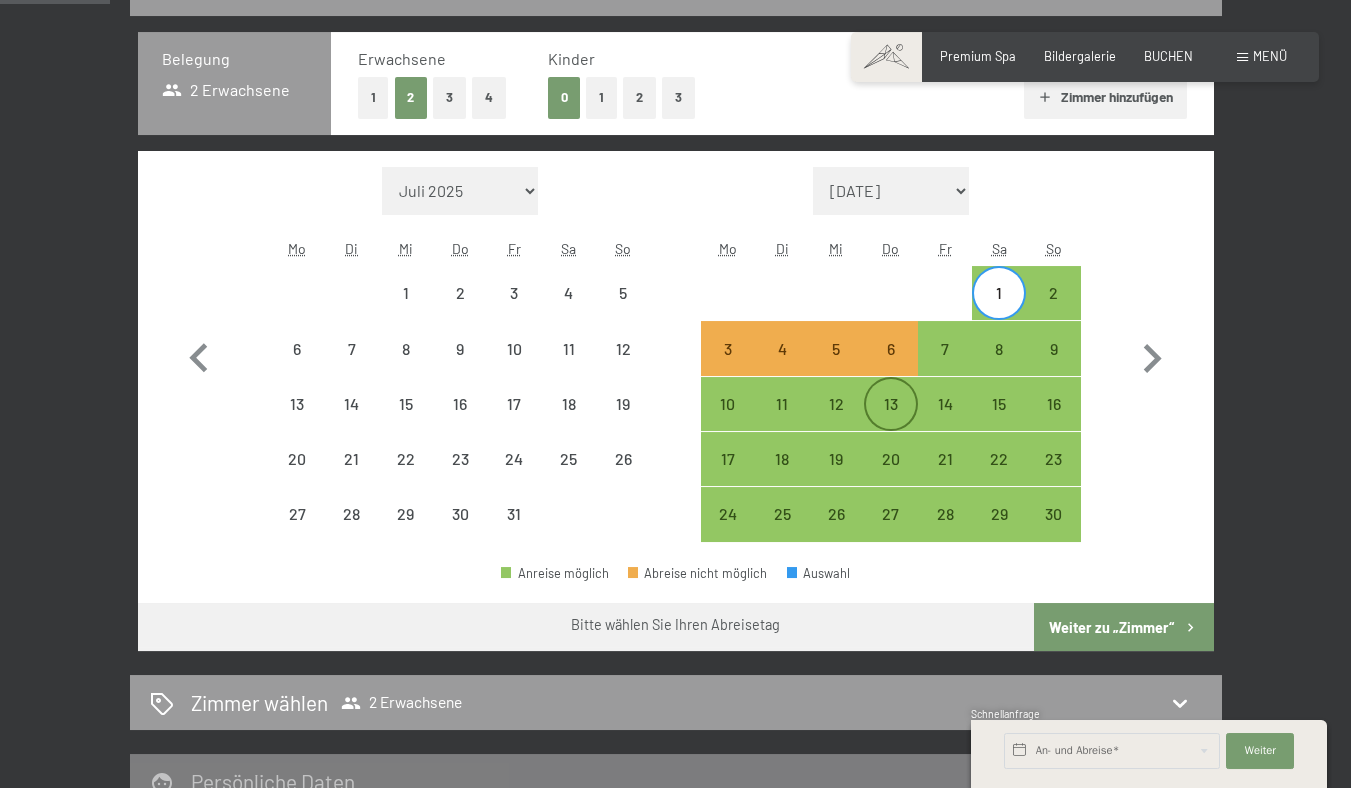 click on "13" at bounding box center (891, 421) 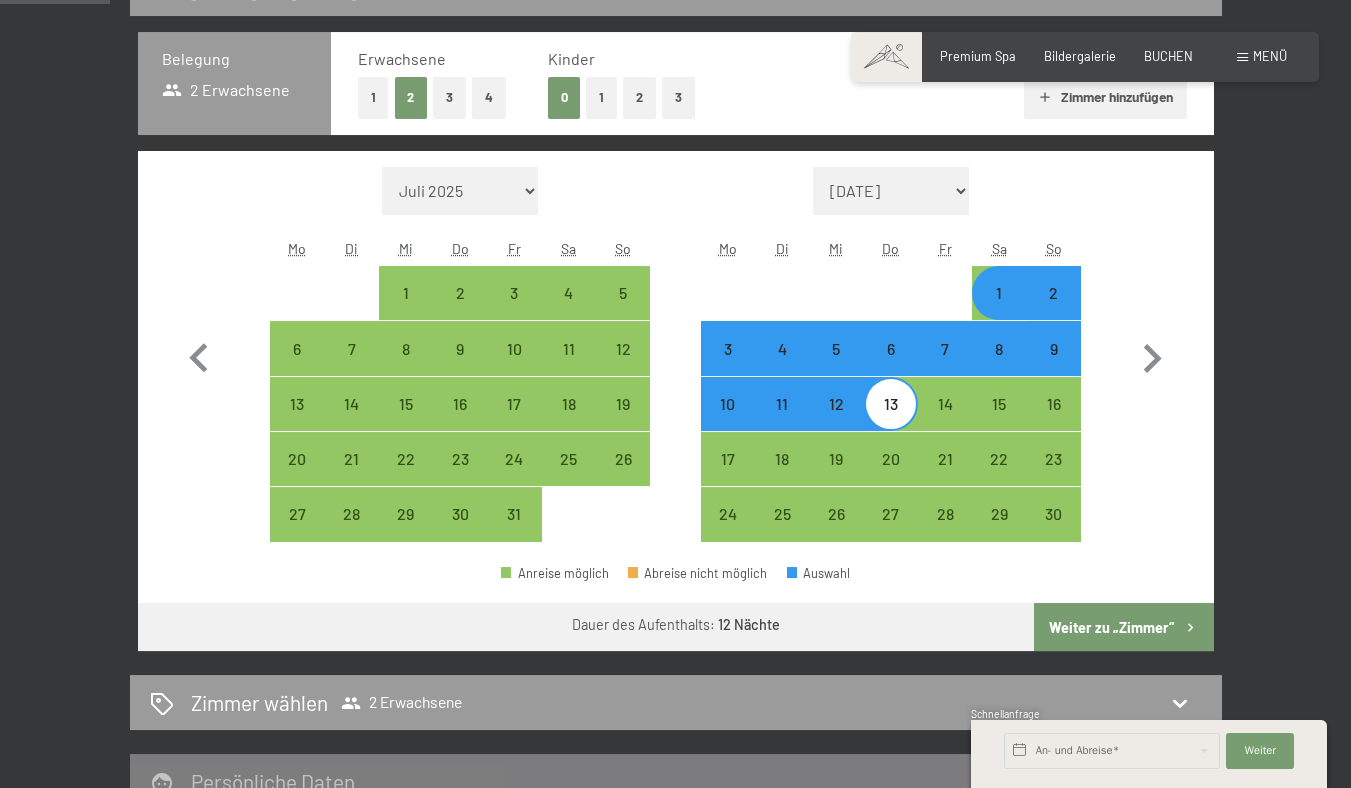 click on "13" at bounding box center [891, 421] 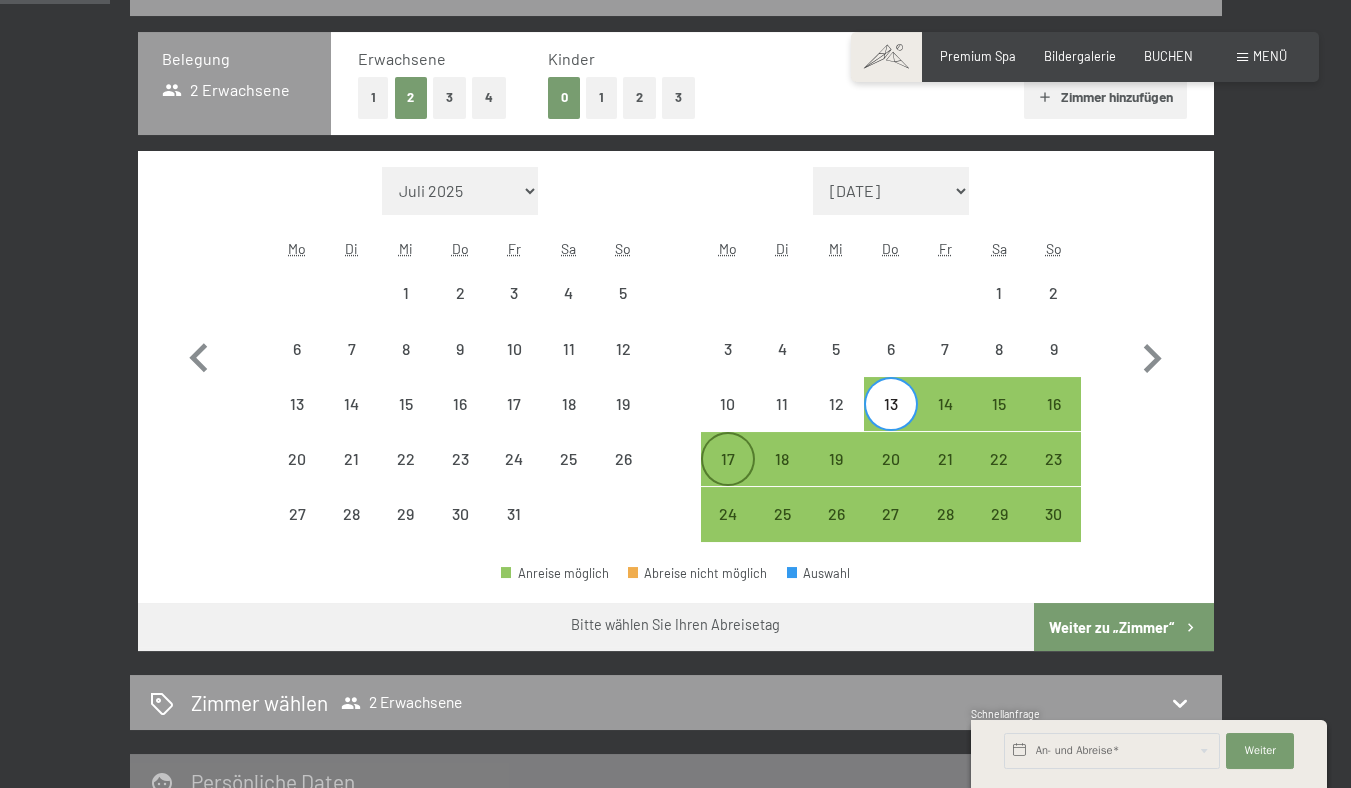 click on "17" at bounding box center (728, 476) 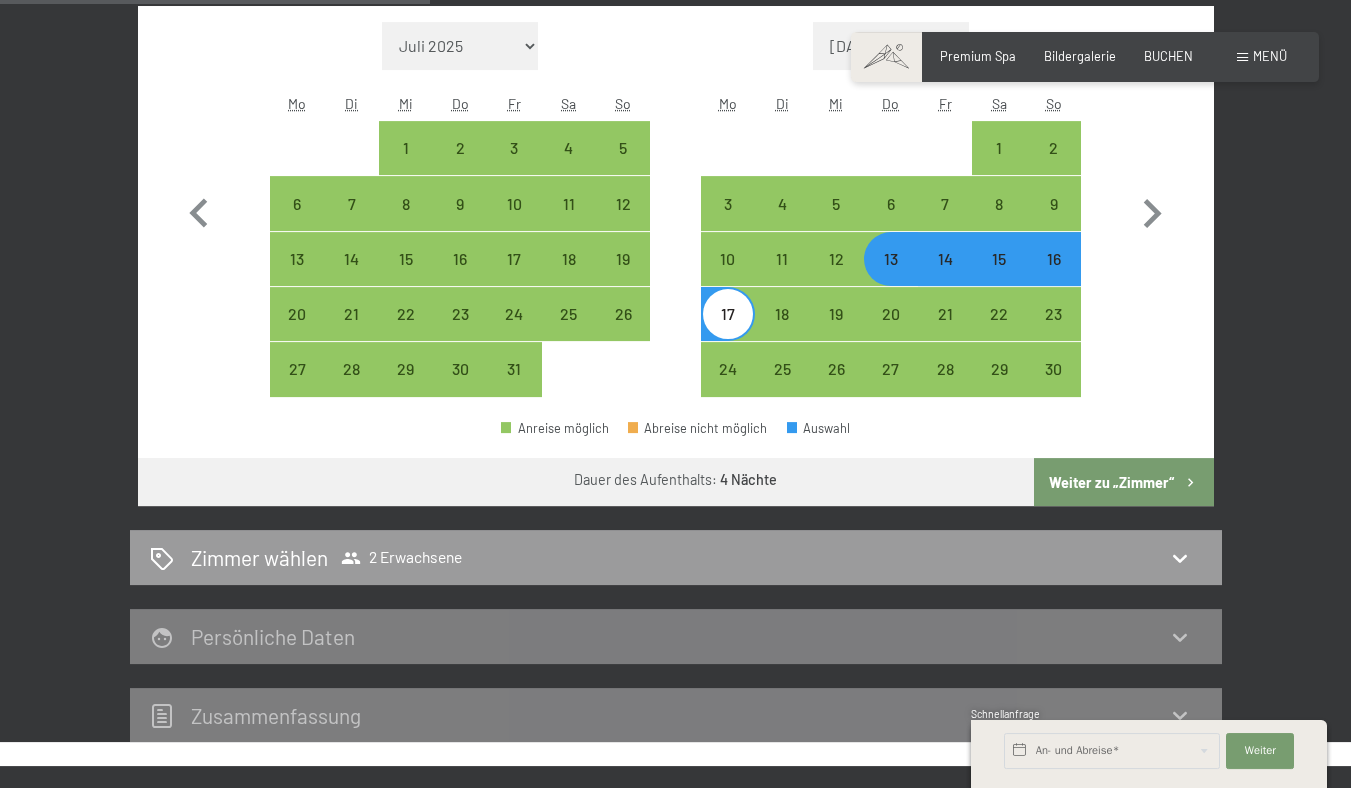 scroll, scrollTop: 566, scrollLeft: 0, axis: vertical 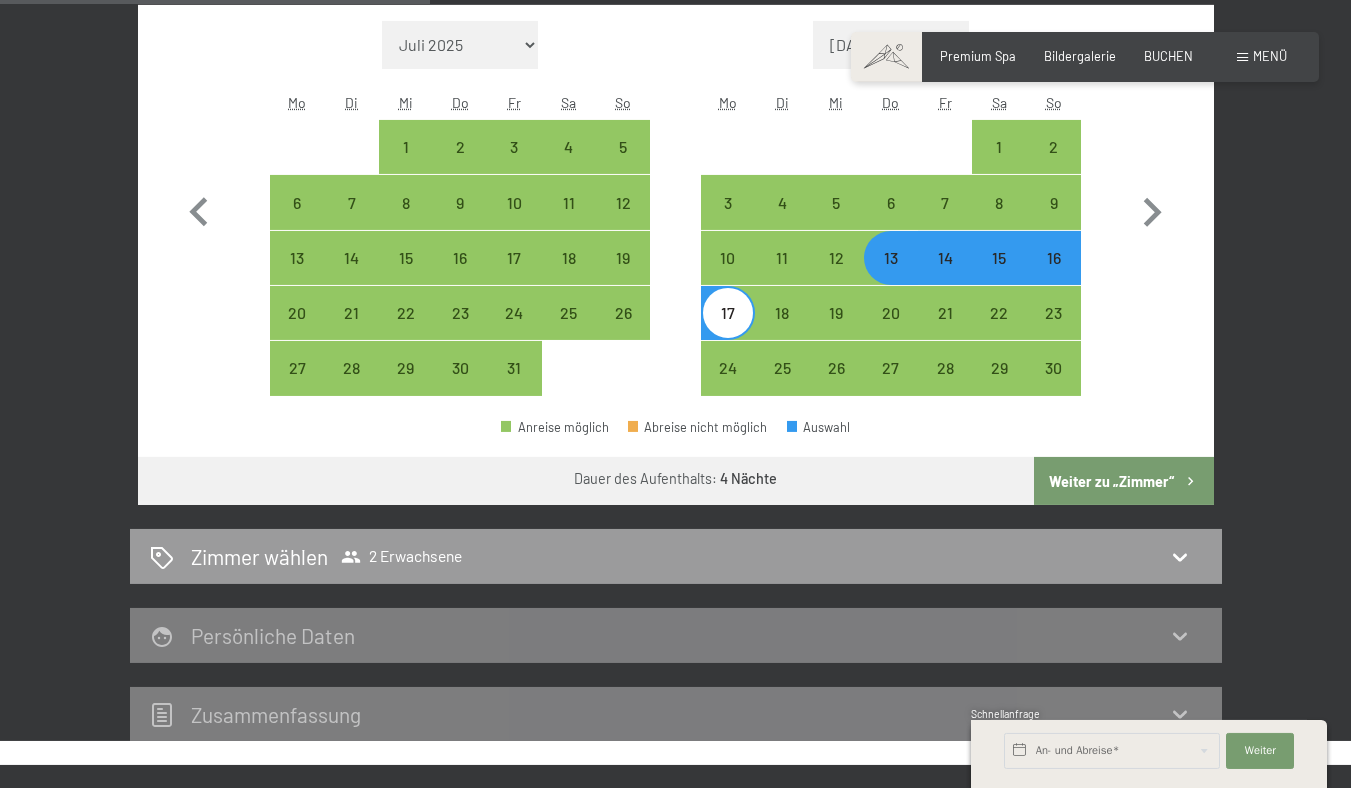 click on "Weiter zu „Zimmer“" at bounding box center [1123, 481] 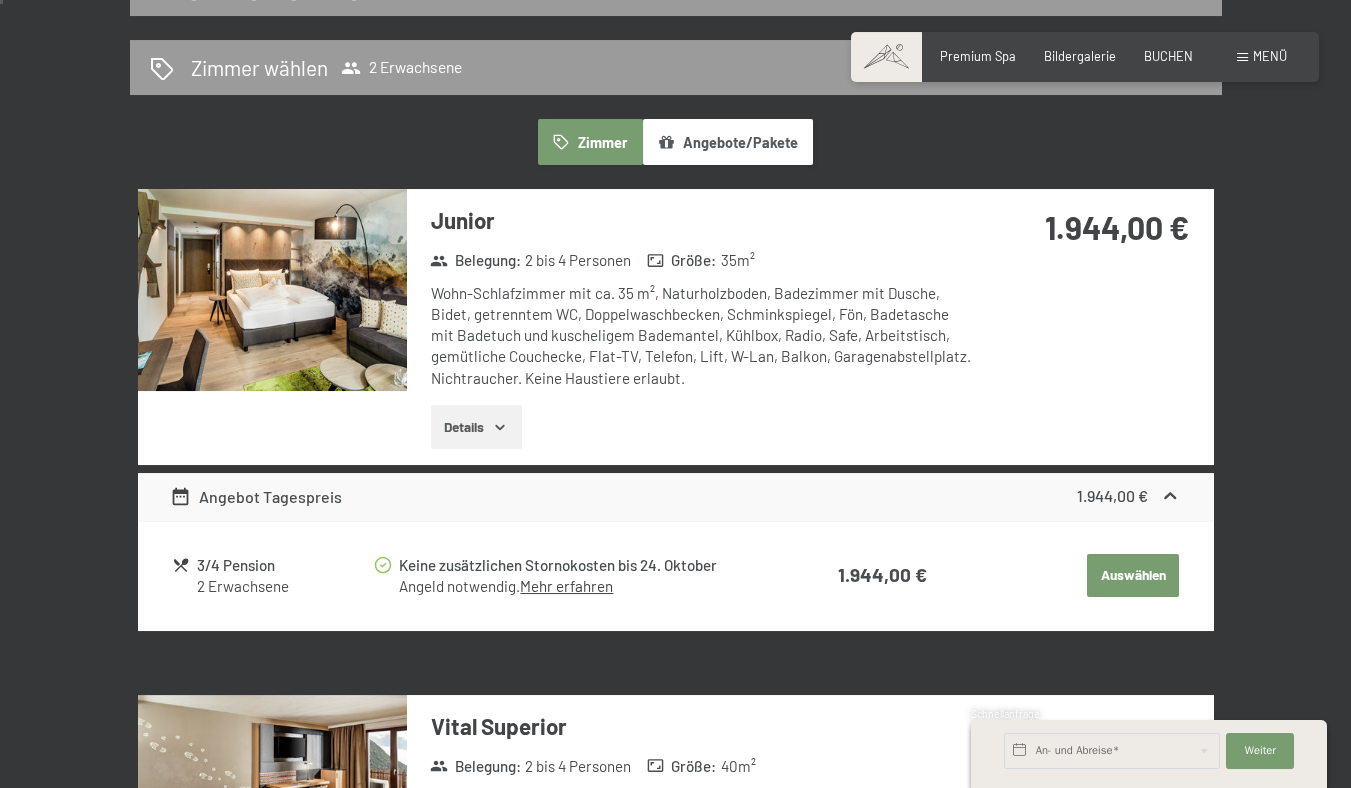 scroll, scrollTop: 0, scrollLeft: 0, axis: both 